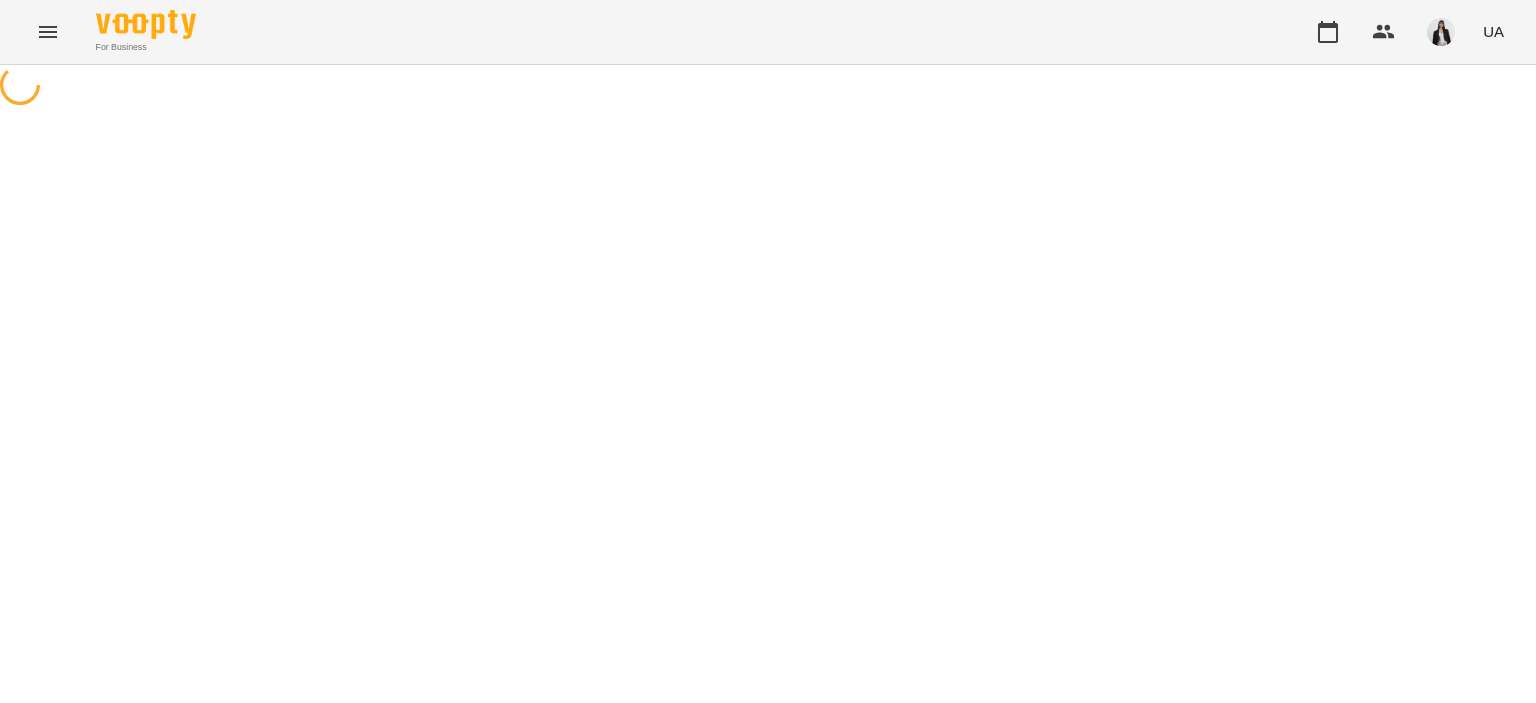 scroll, scrollTop: 0, scrollLeft: 0, axis: both 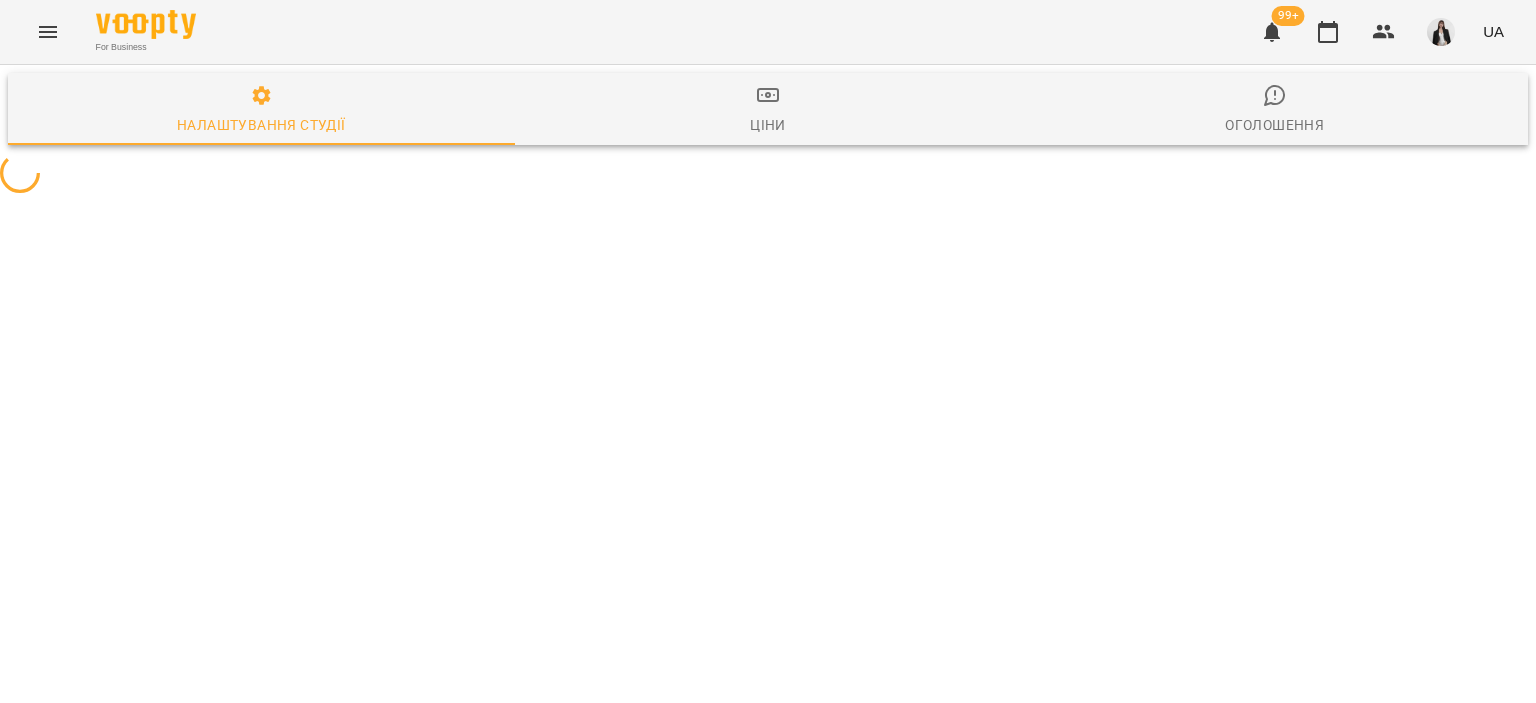 select on "**" 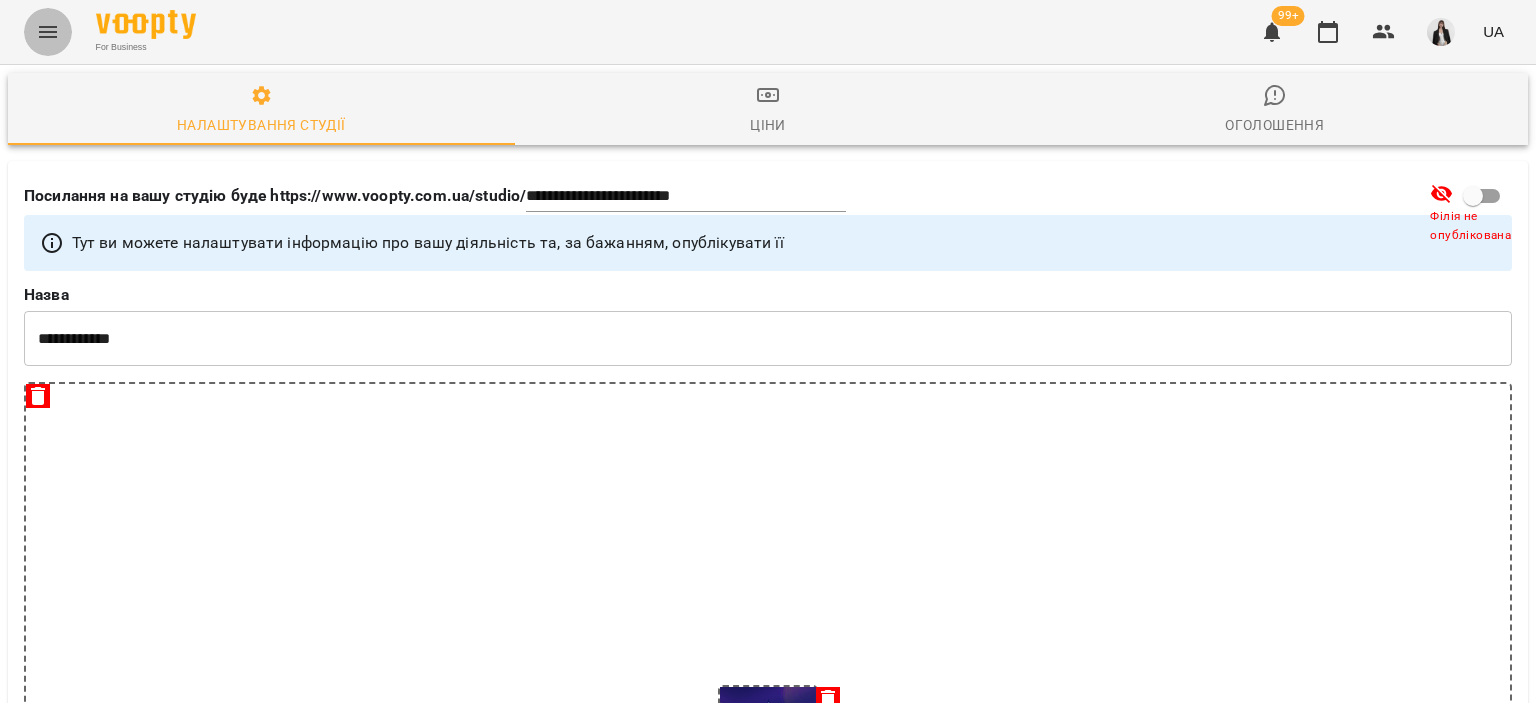 click 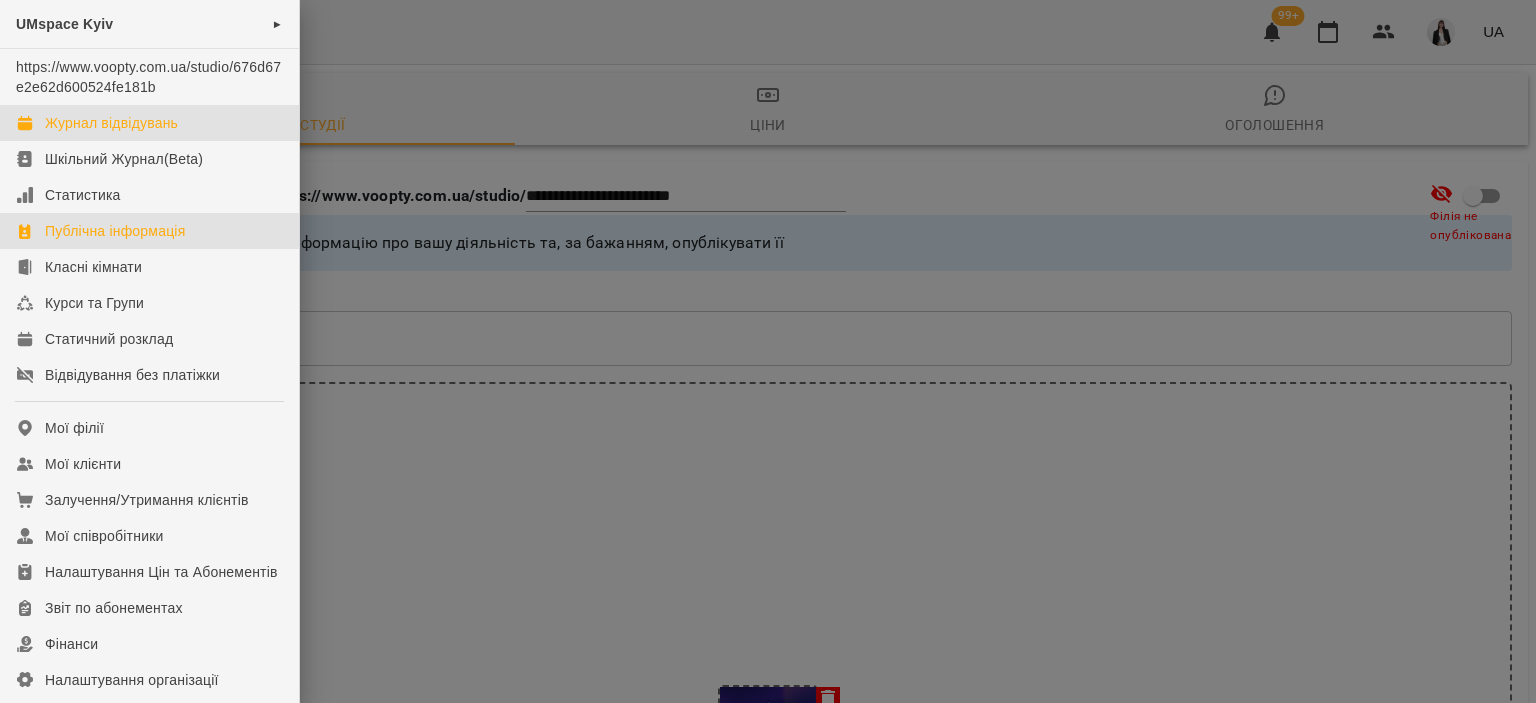 click on "Журнал відвідувань" at bounding box center (111, 123) 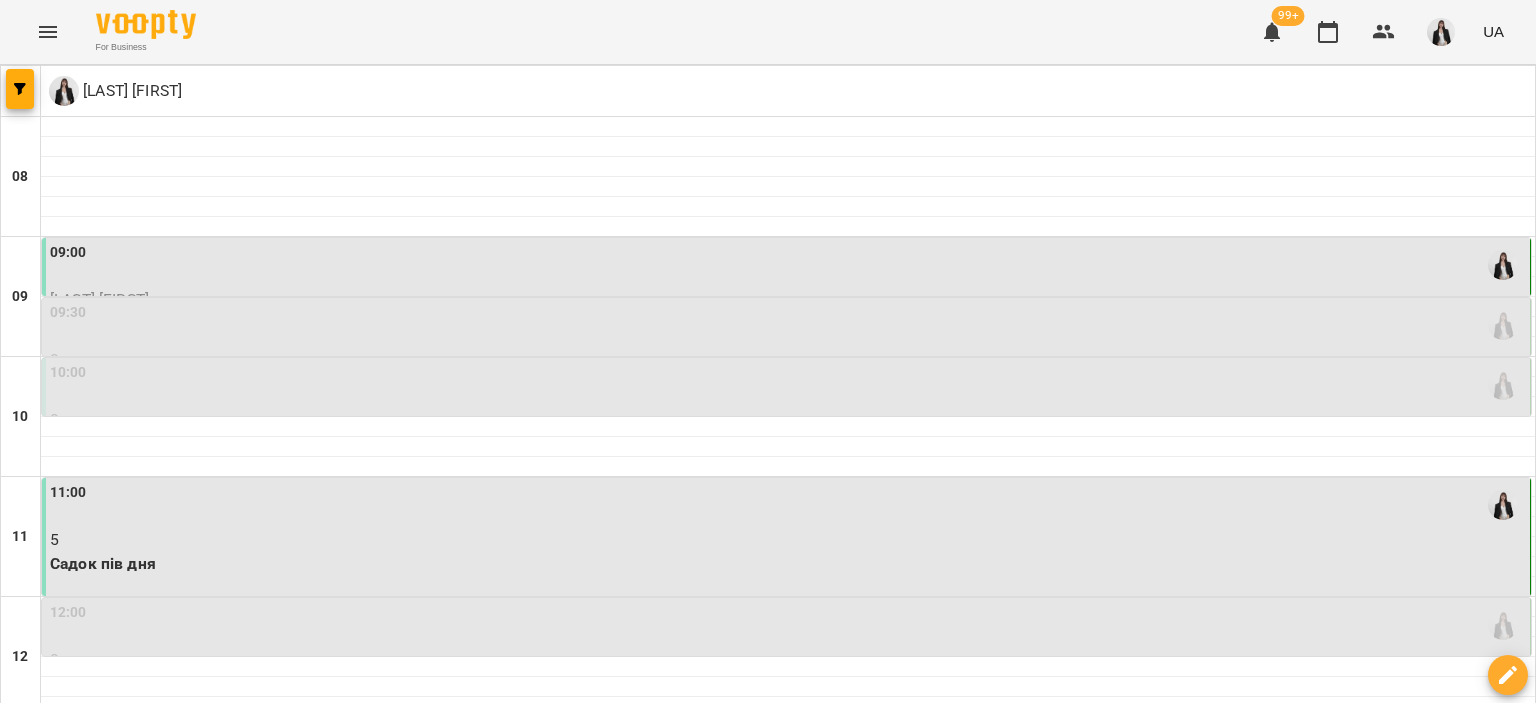 click at bounding box center (867, 1768) 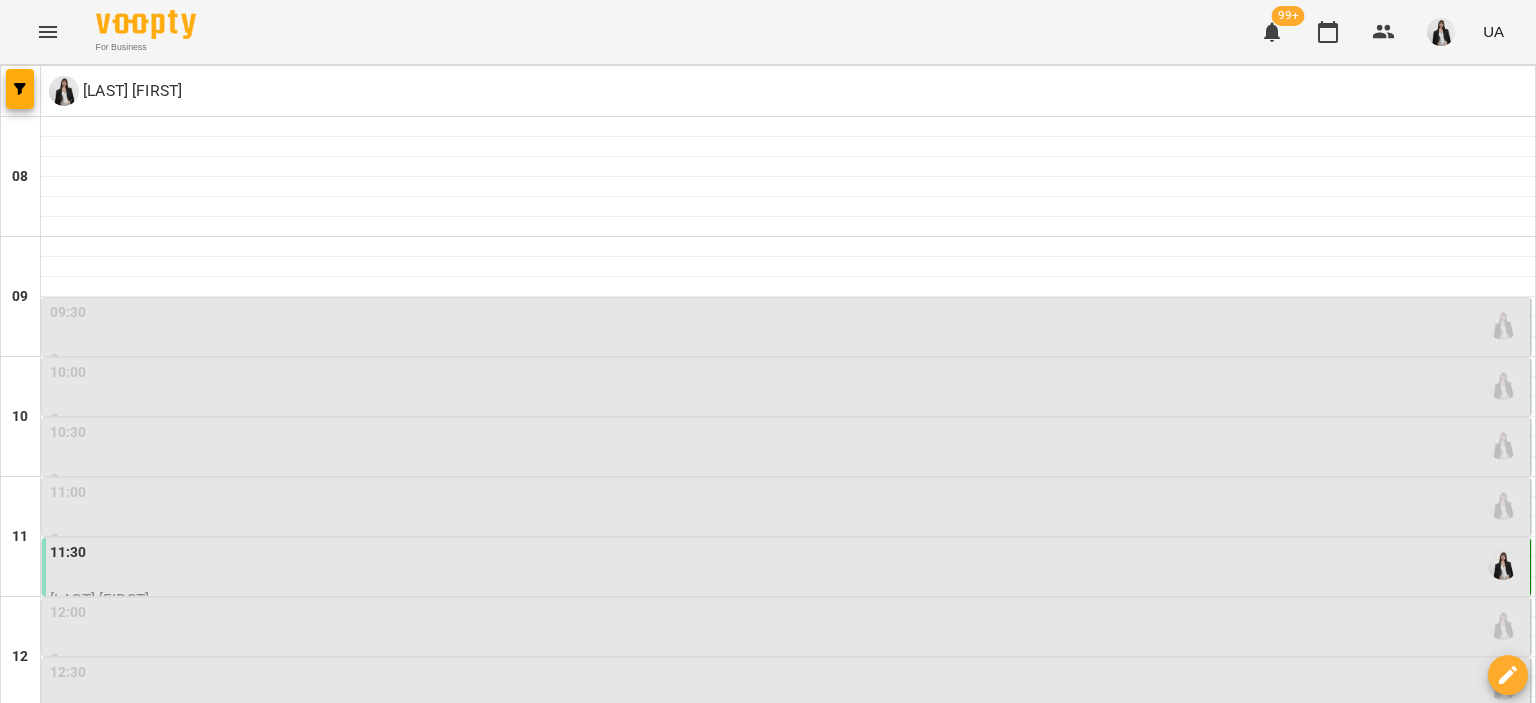 click at bounding box center (867, 1768) 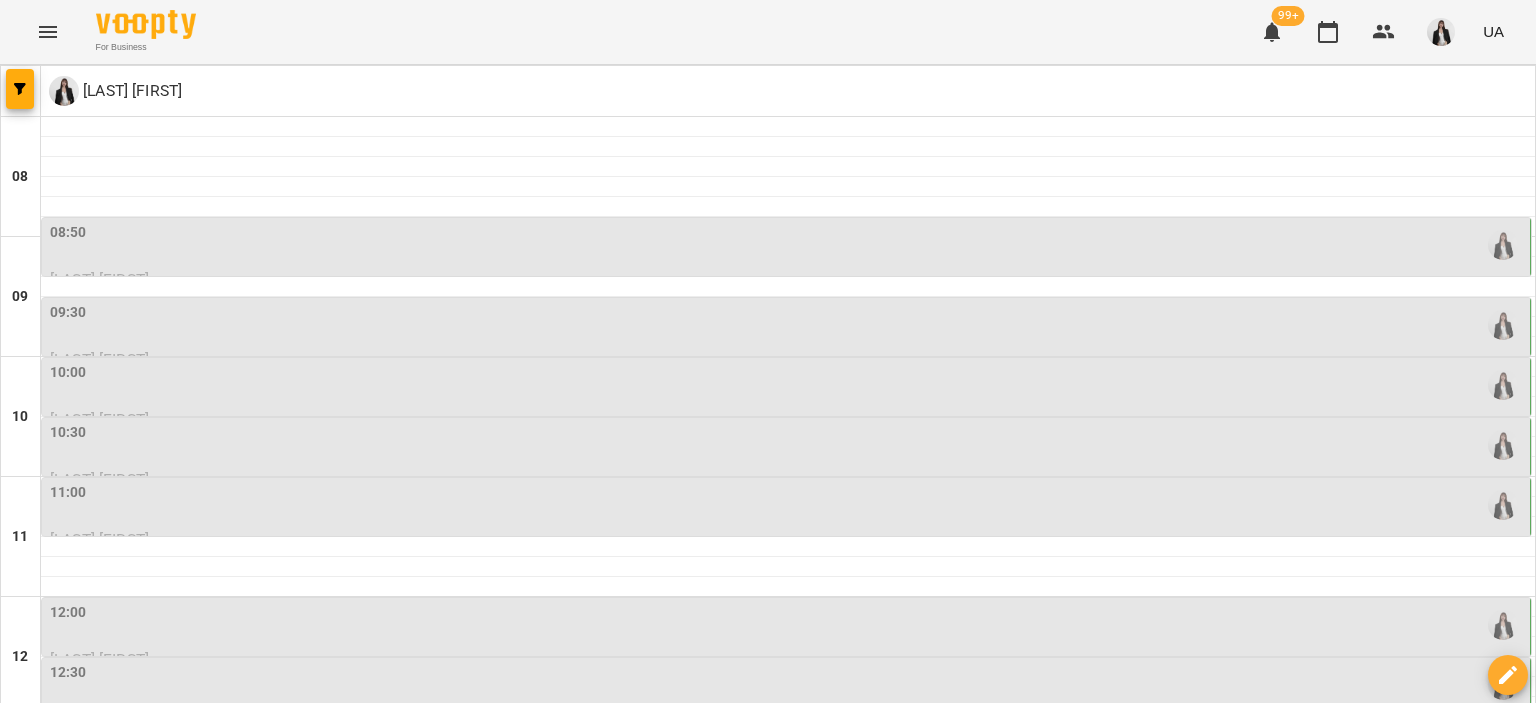click on "08:50" at bounding box center (788, 245) 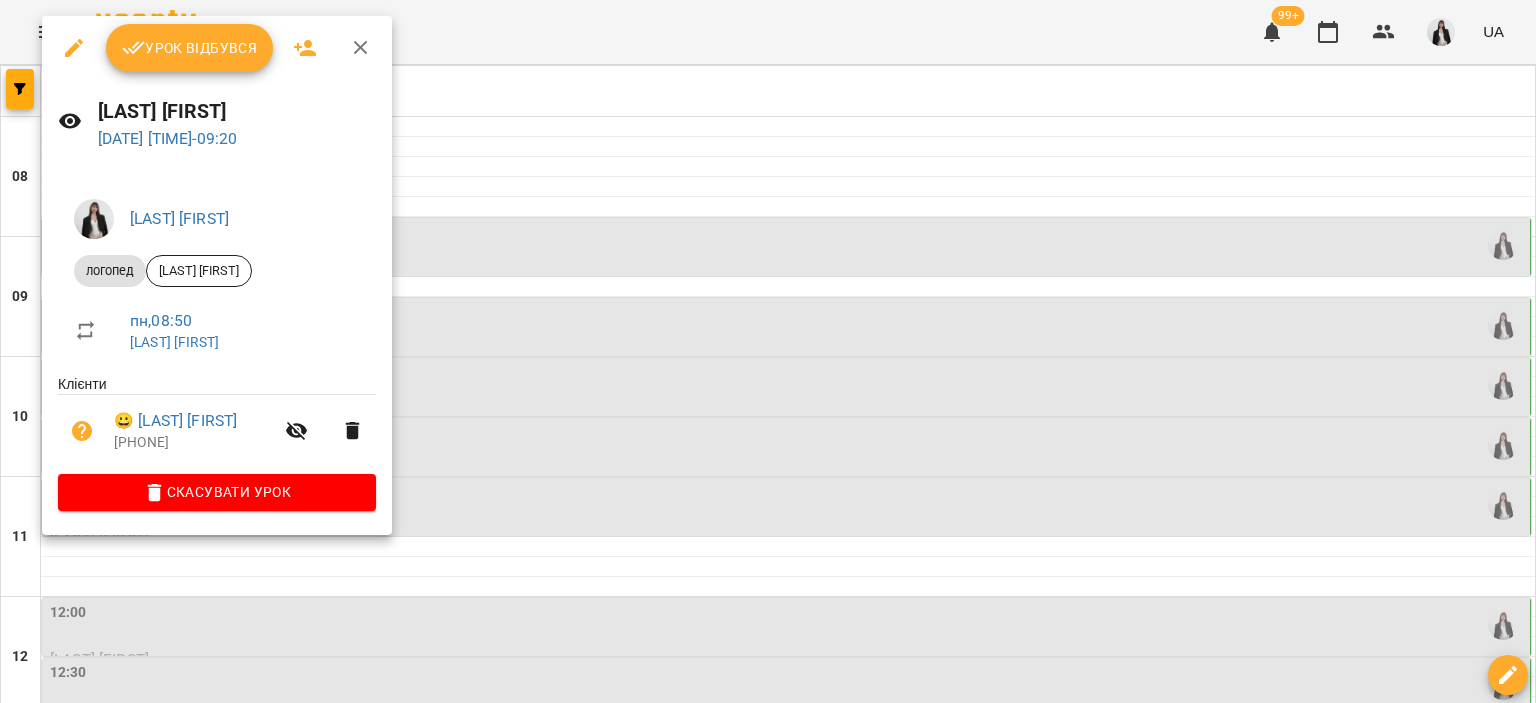 click on "Урок відбувся" at bounding box center [190, 48] 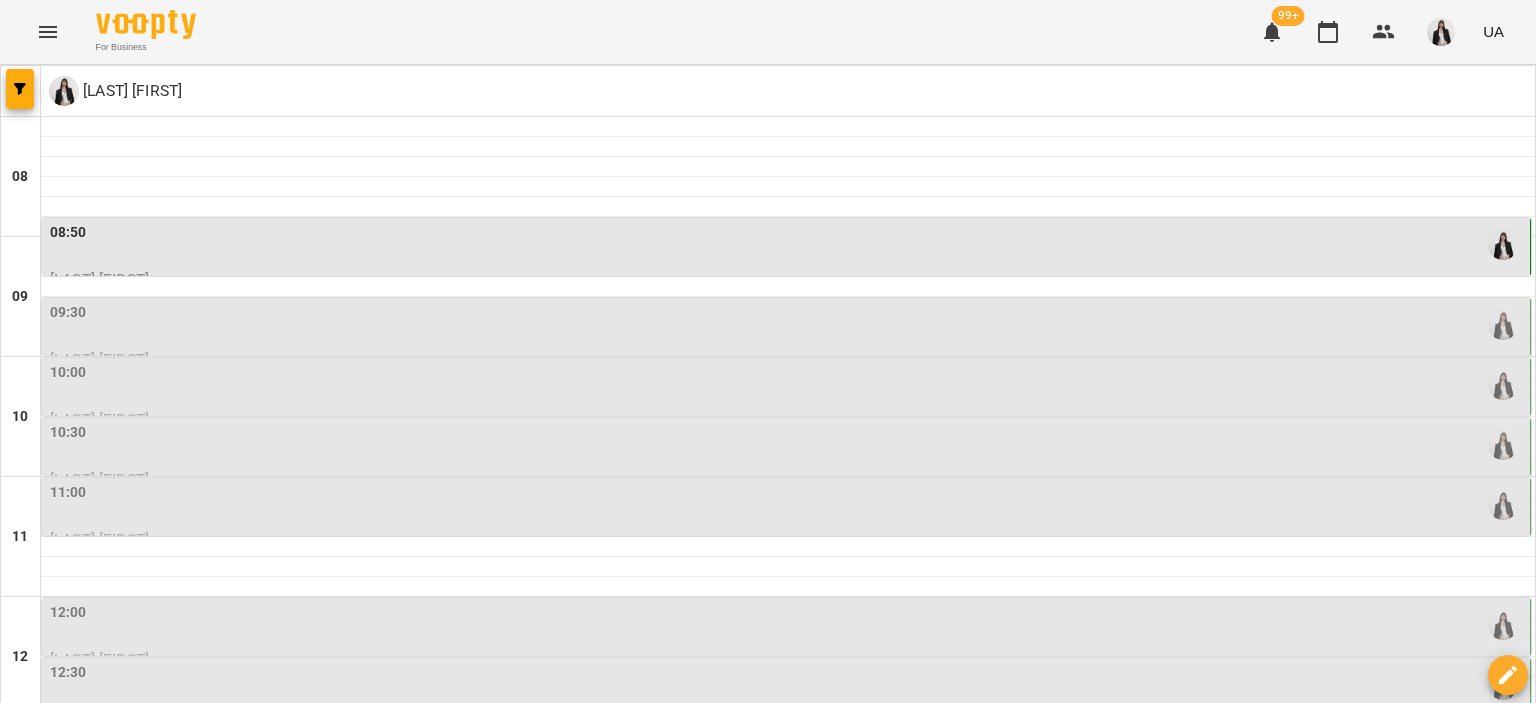 click on "09:30" at bounding box center (788, 325) 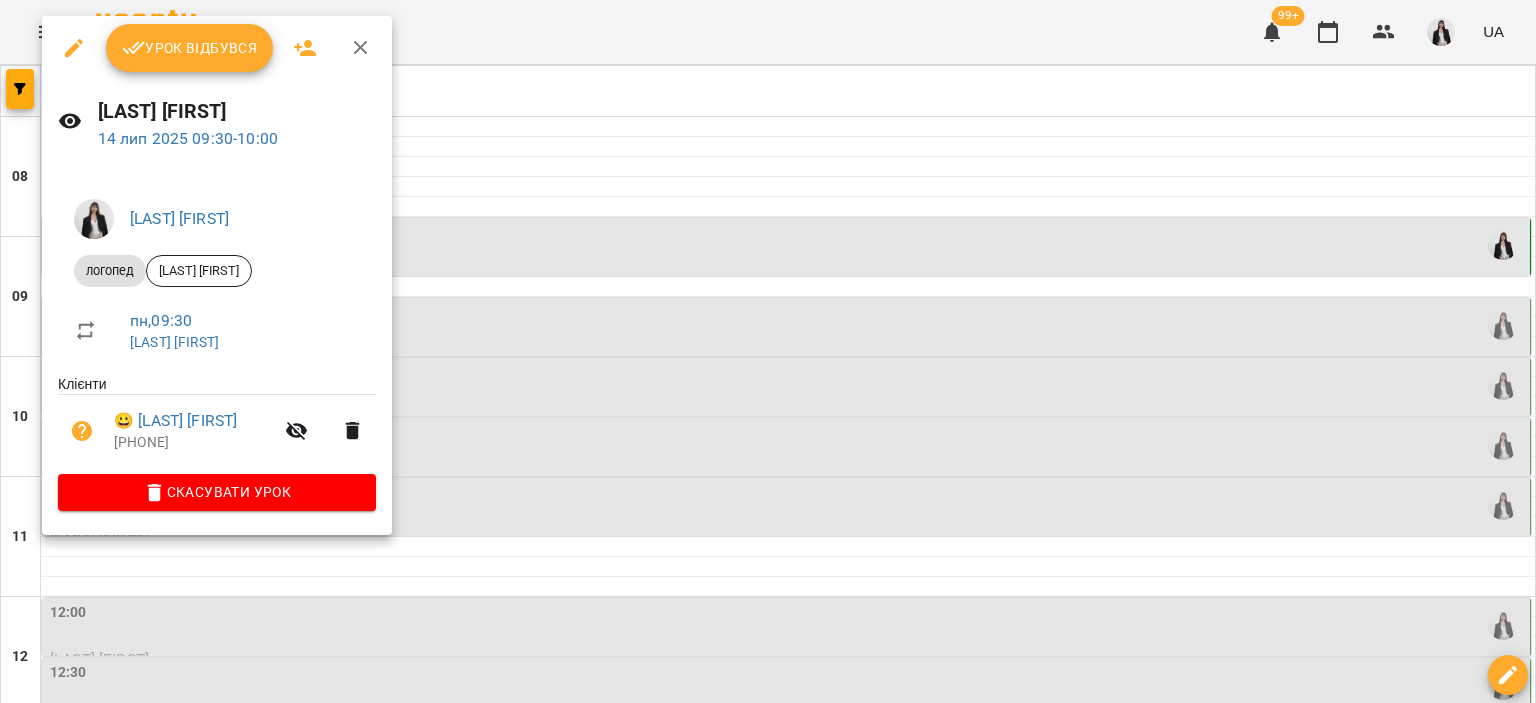 click on "Урок відбувся" at bounding box center (190, 48) 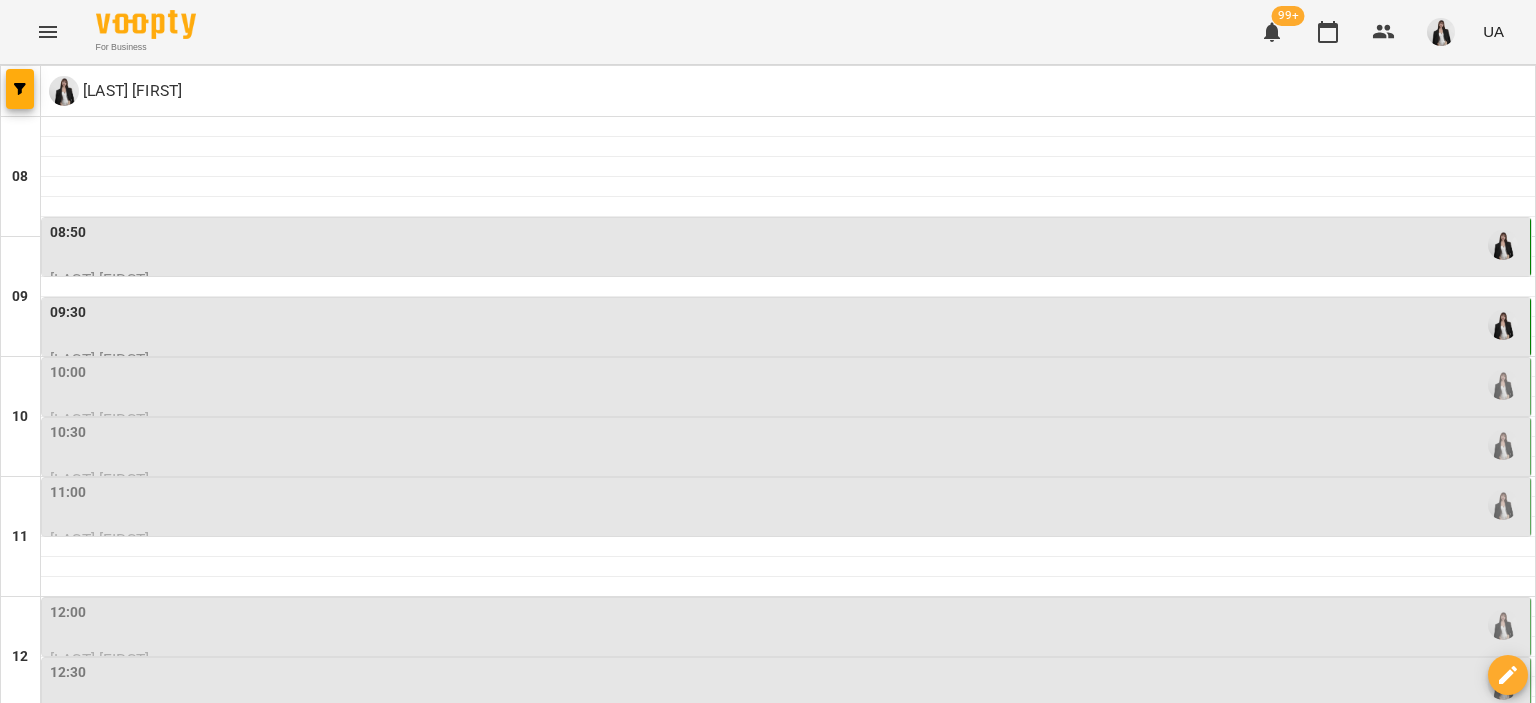 click on "10:00" at bounding box center (788, 385) 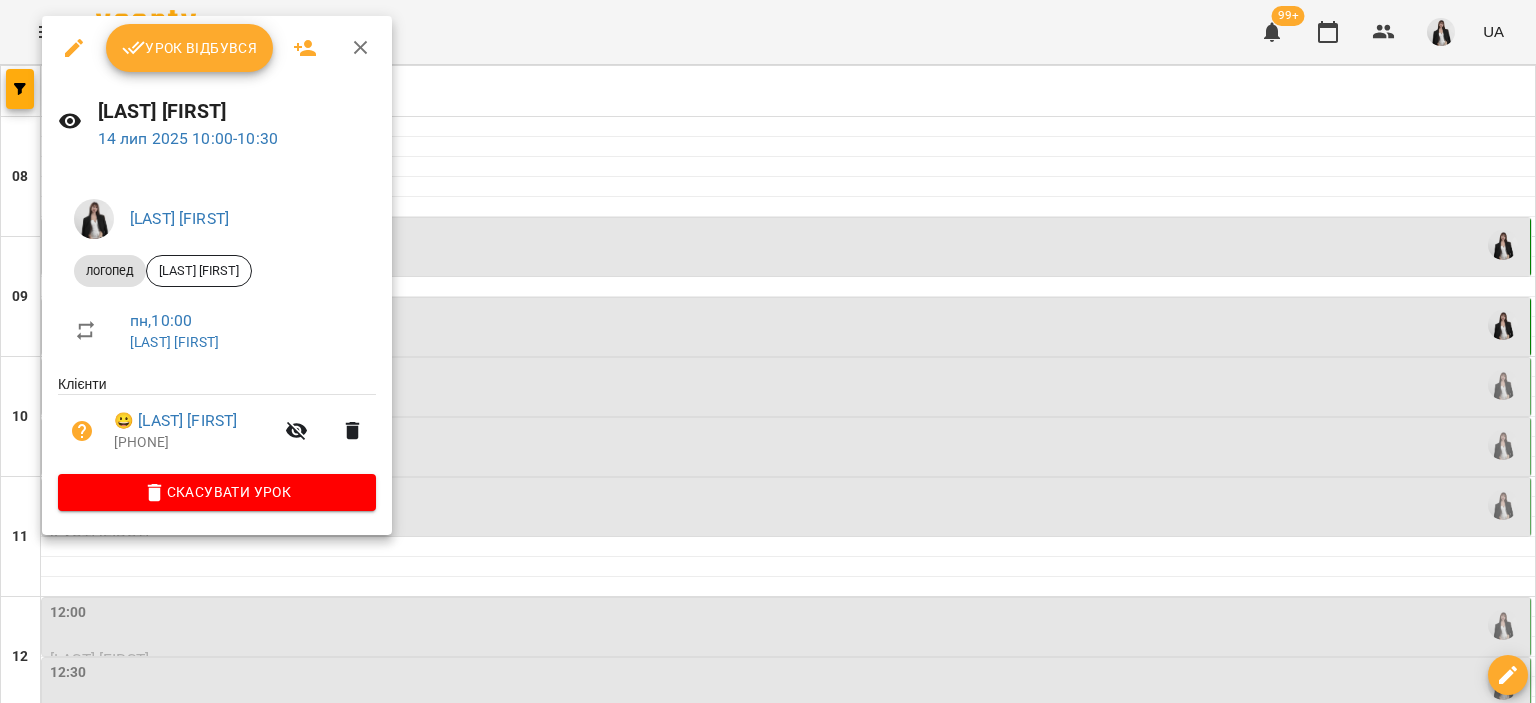 click on "Урок відбувся" at bounding box center (190, 48) 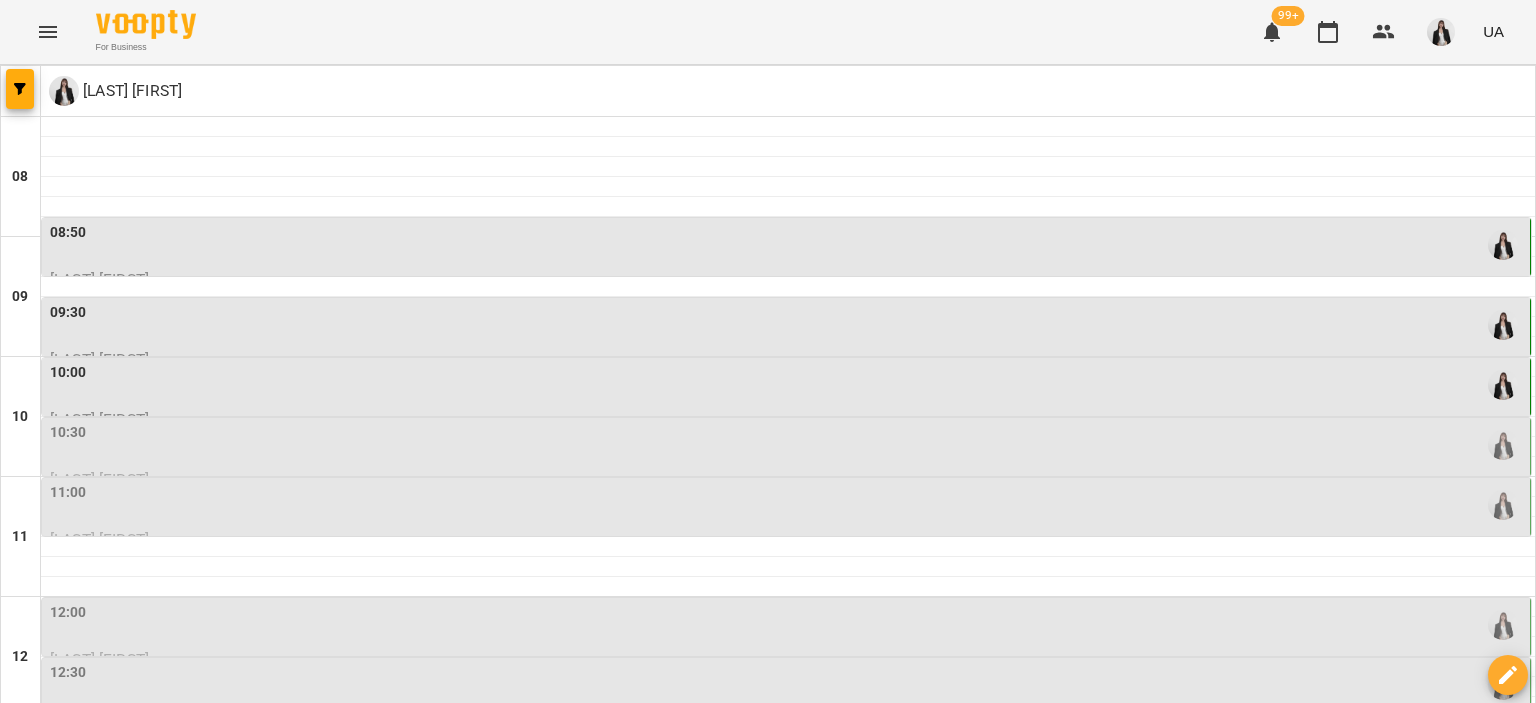 click on "10:30" at bounding box center (788, 445) 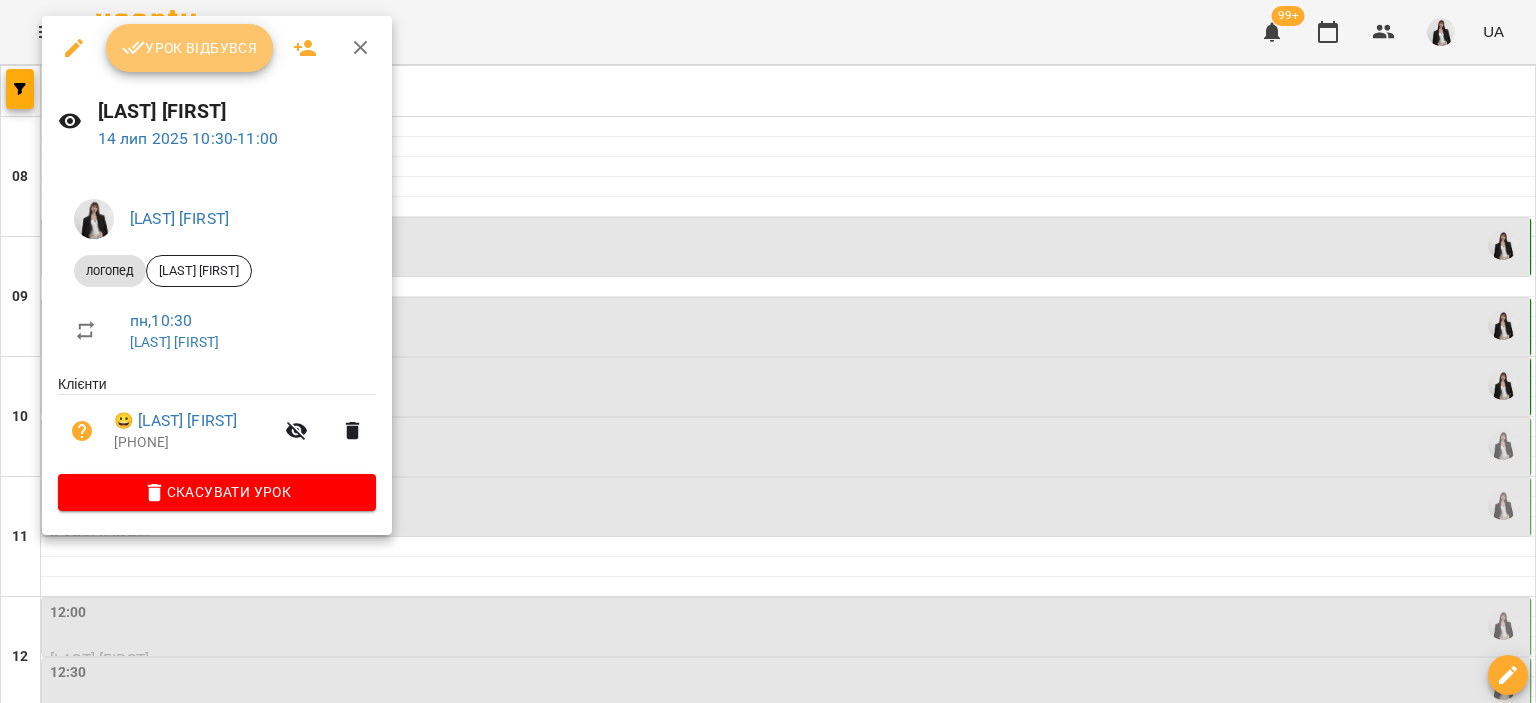 click on "Урок відбувся" at bounding box center [190, 48] 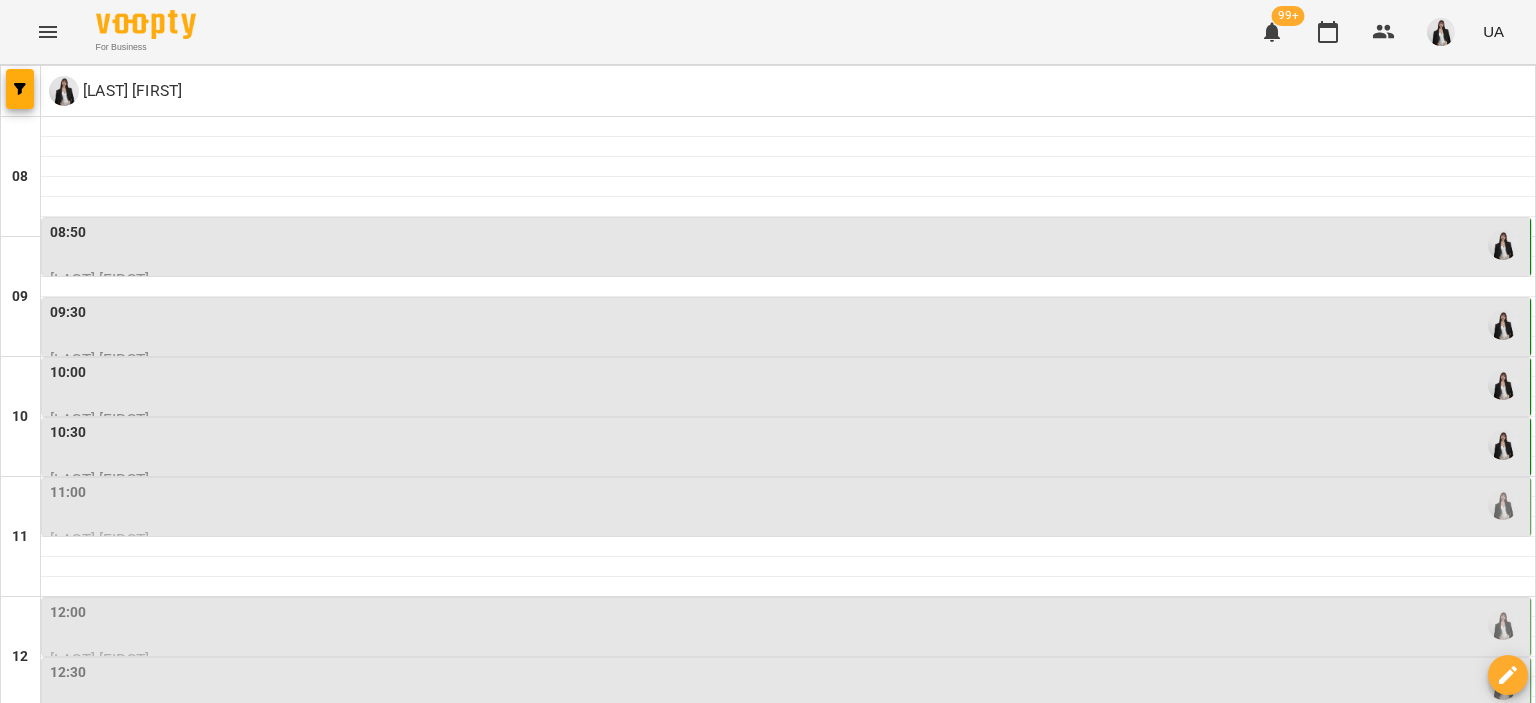 click on "11:00" at bounding box center [788, 505] 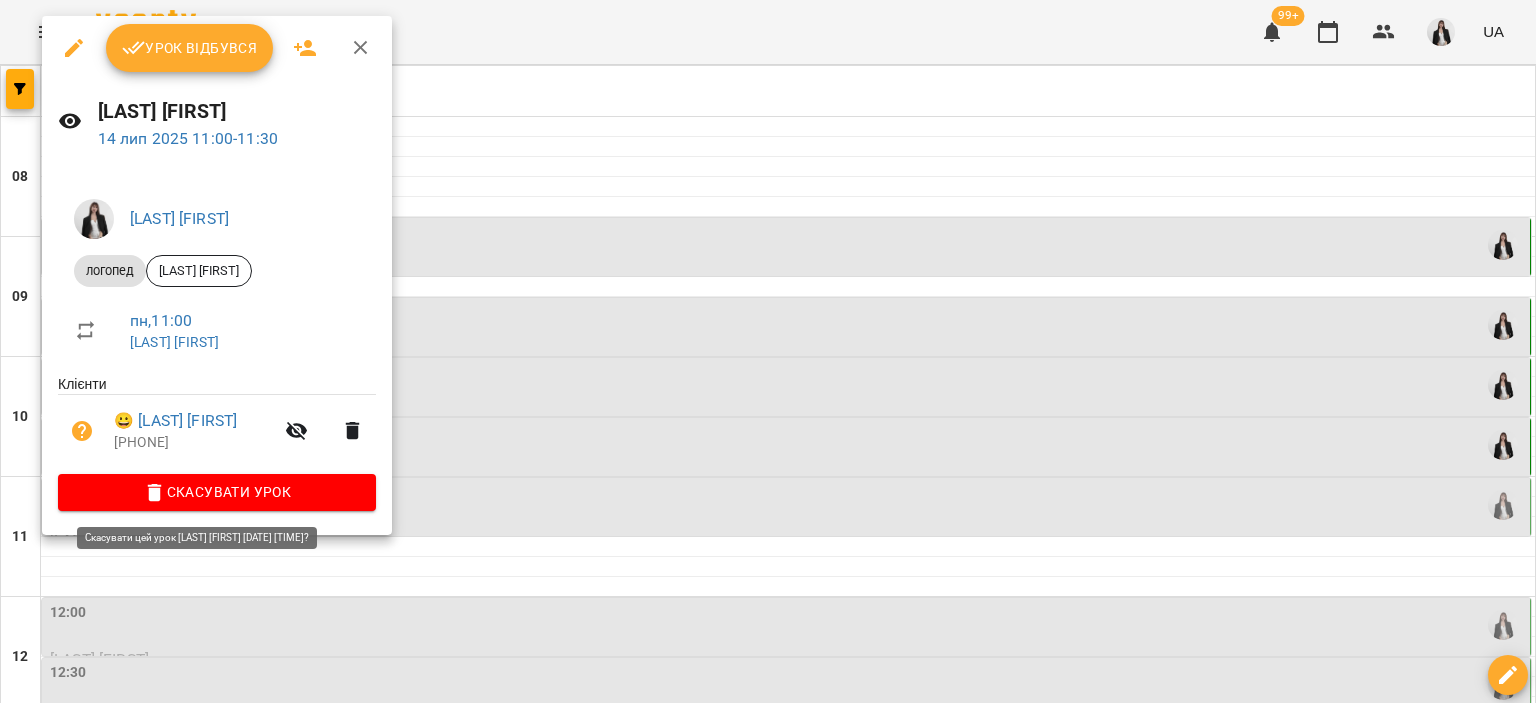 click on "Скасувати Урок" at bounding box center [217, 492] 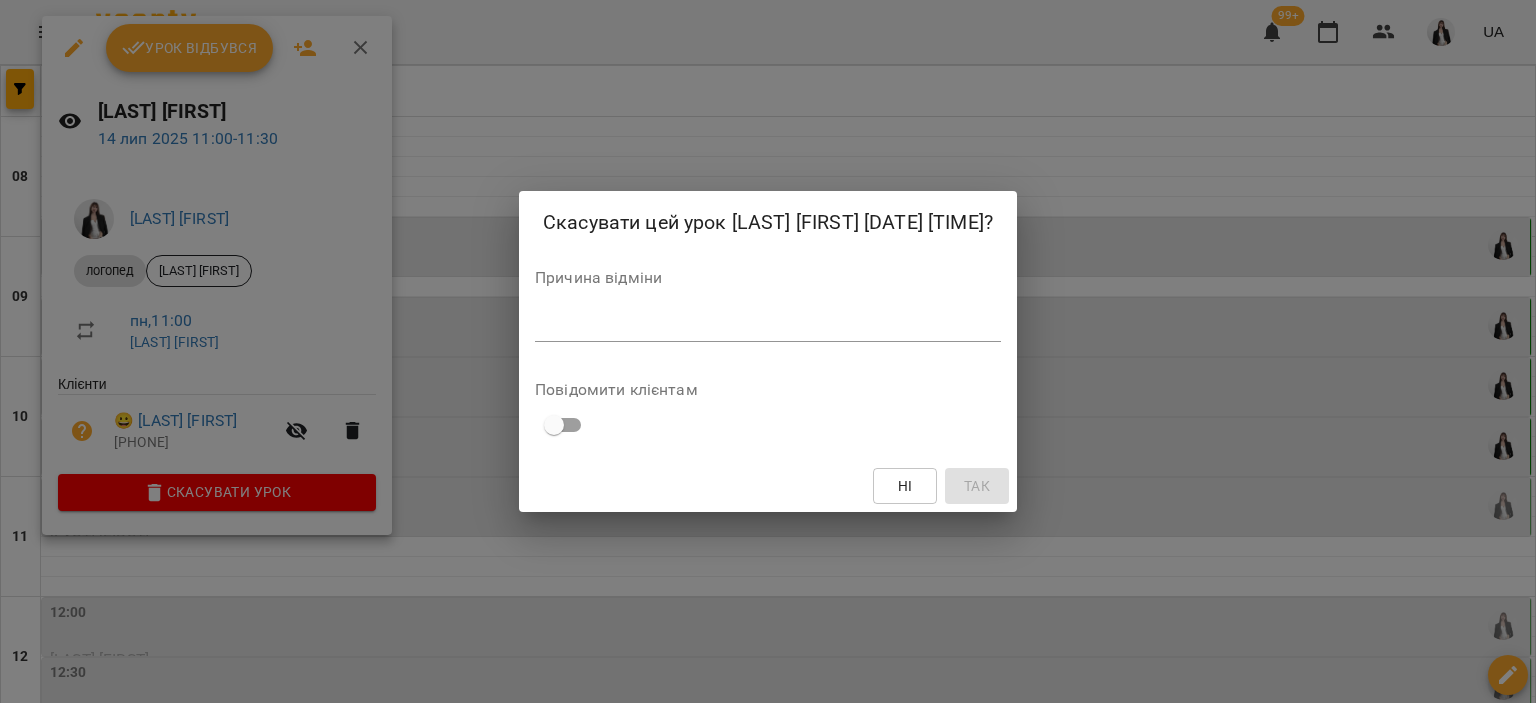 click at bounding box center (768, 325) 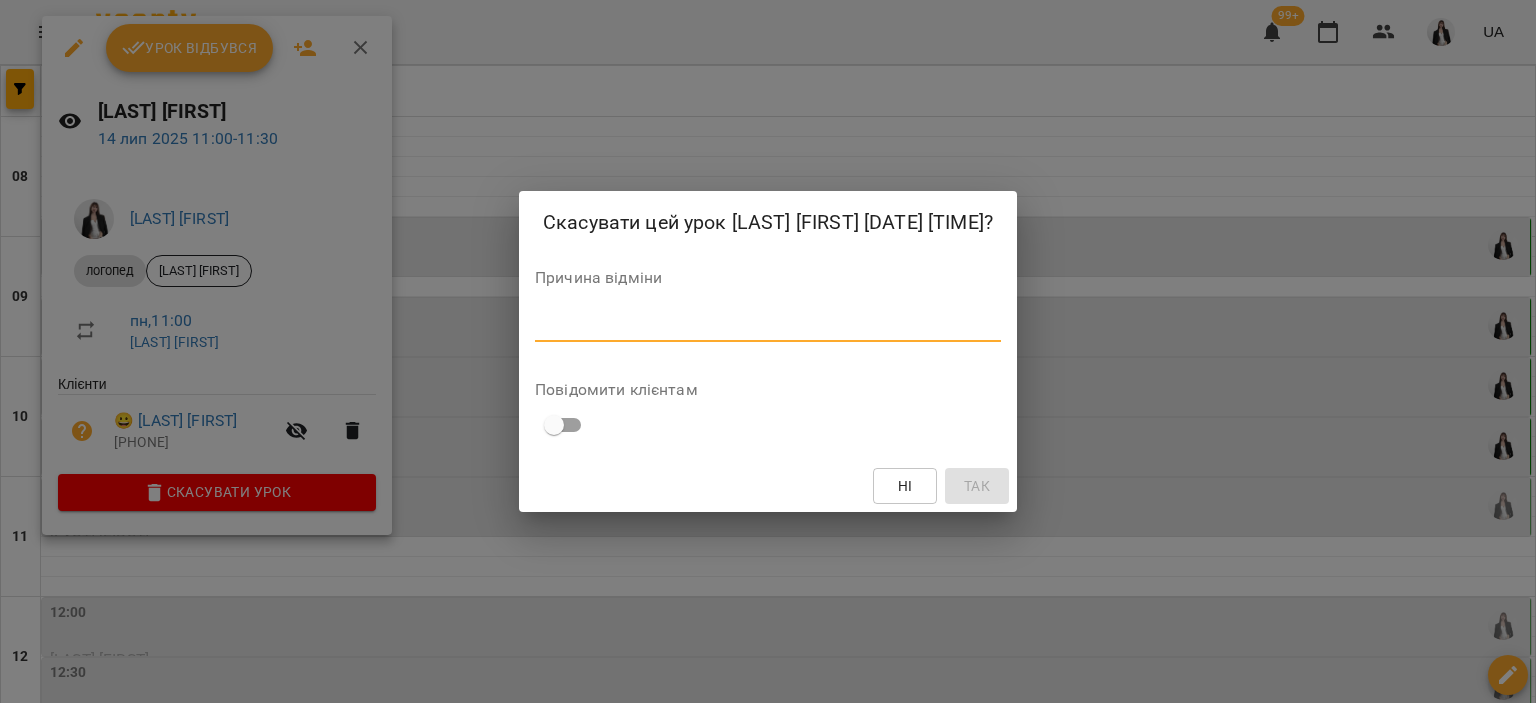click at bounding box center (768, 325) 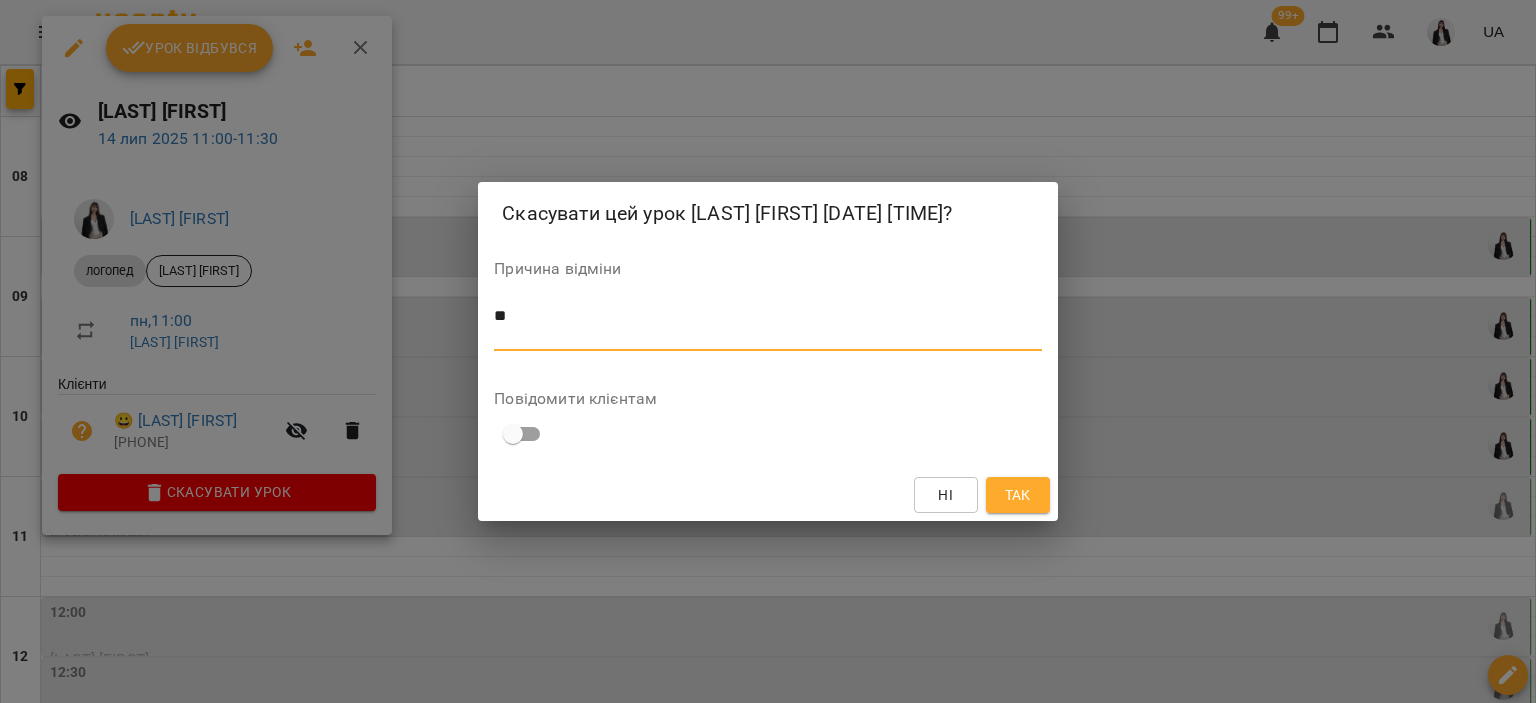 scroll, scrollTop: 0, scrollLeft: 0, axis: both 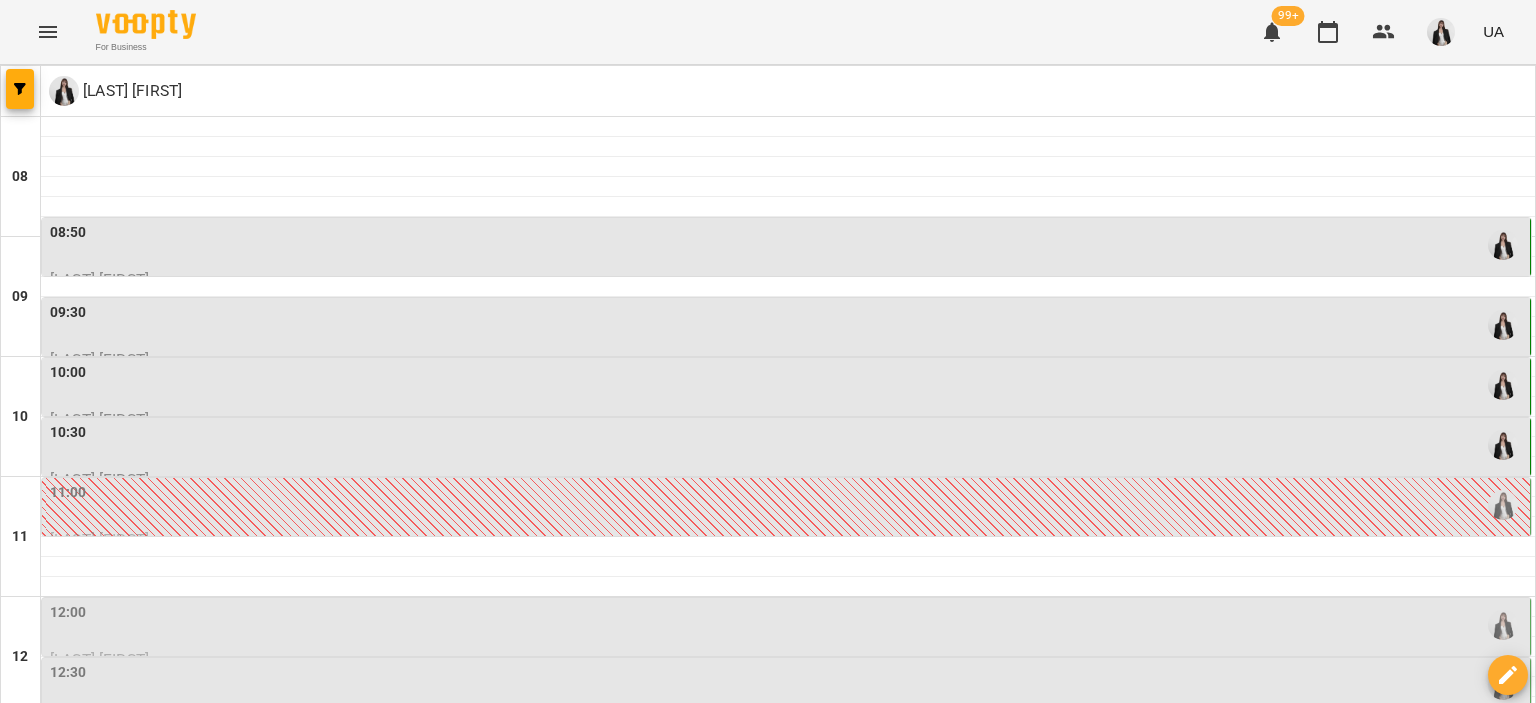 click on "12:00" at bounding box center [788, 625] 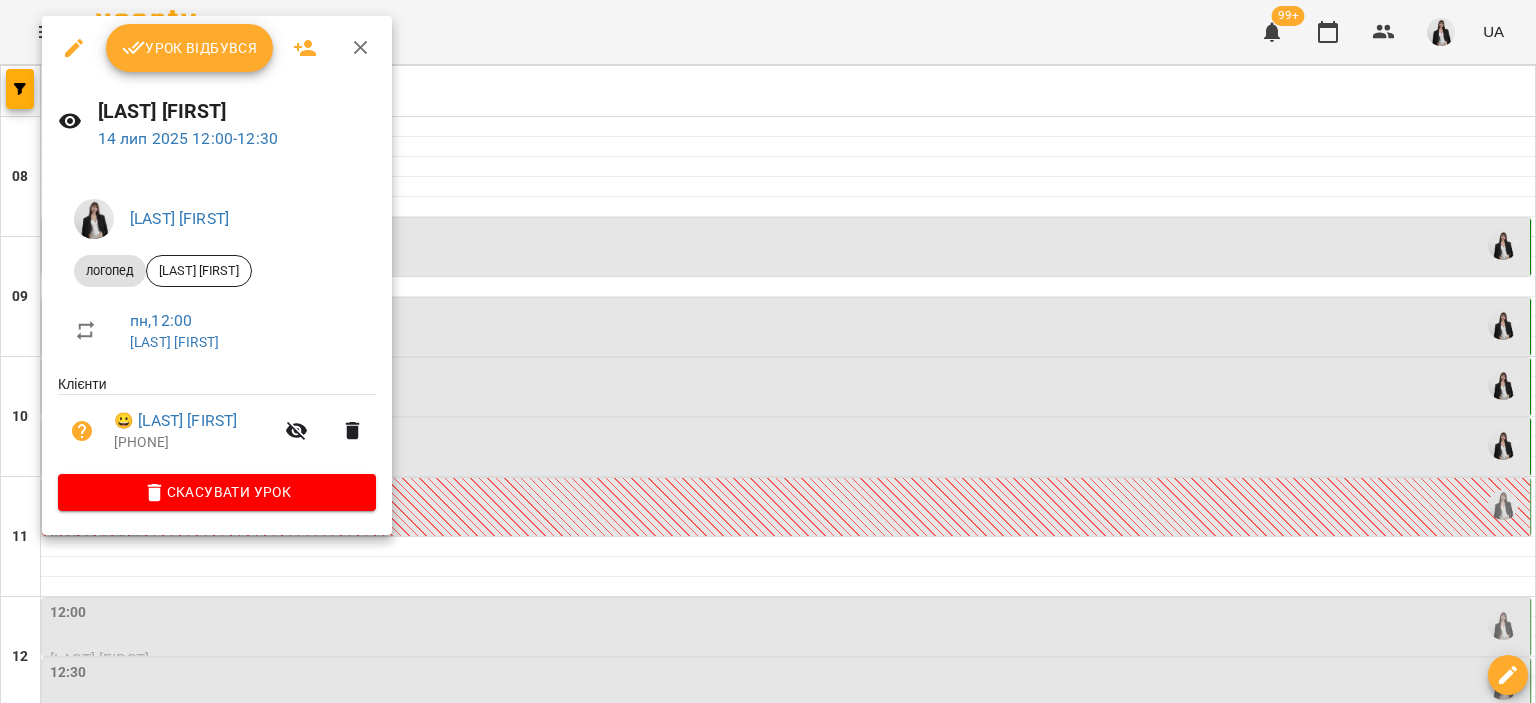 click at bounding box center [768, 351] 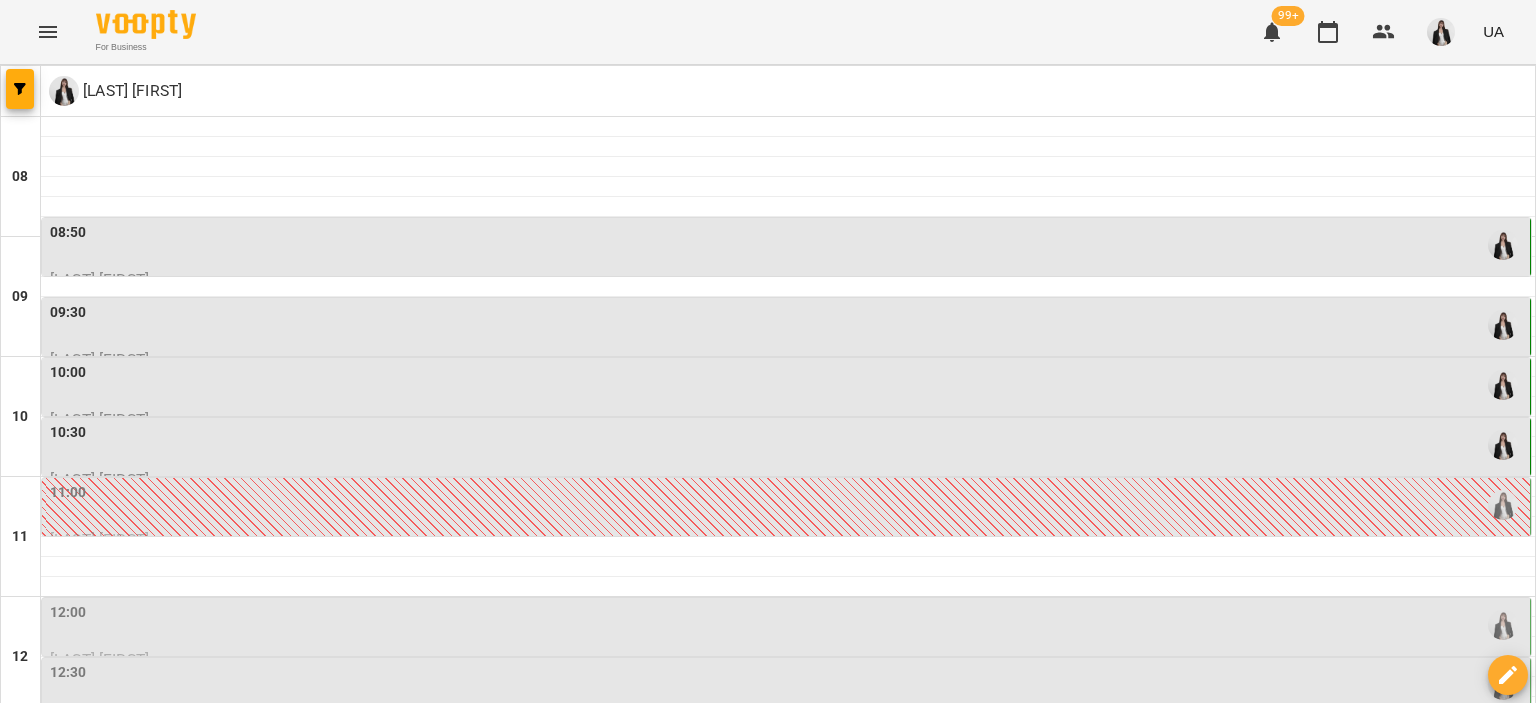 click on "11:00" at bounding box center (788, 505) 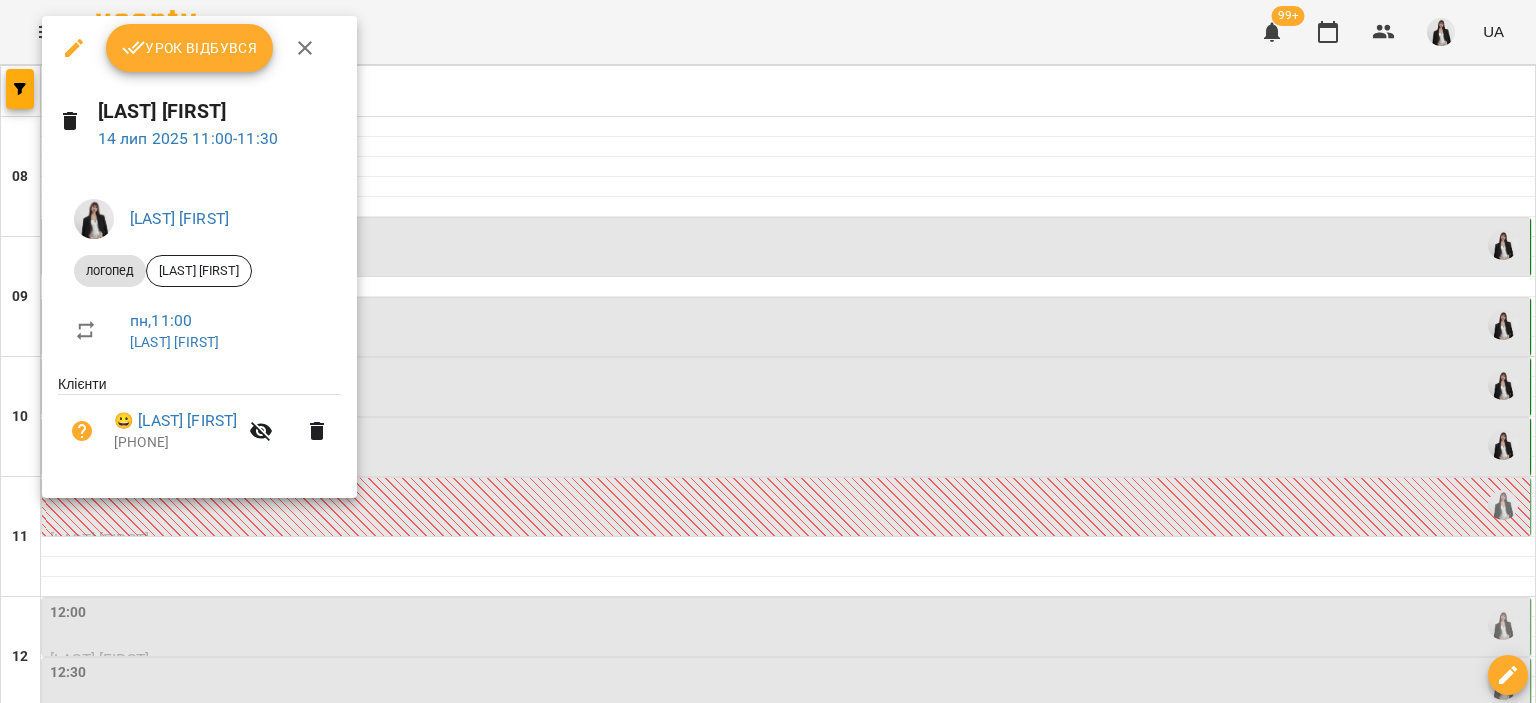click at bounding box center [768, 351] 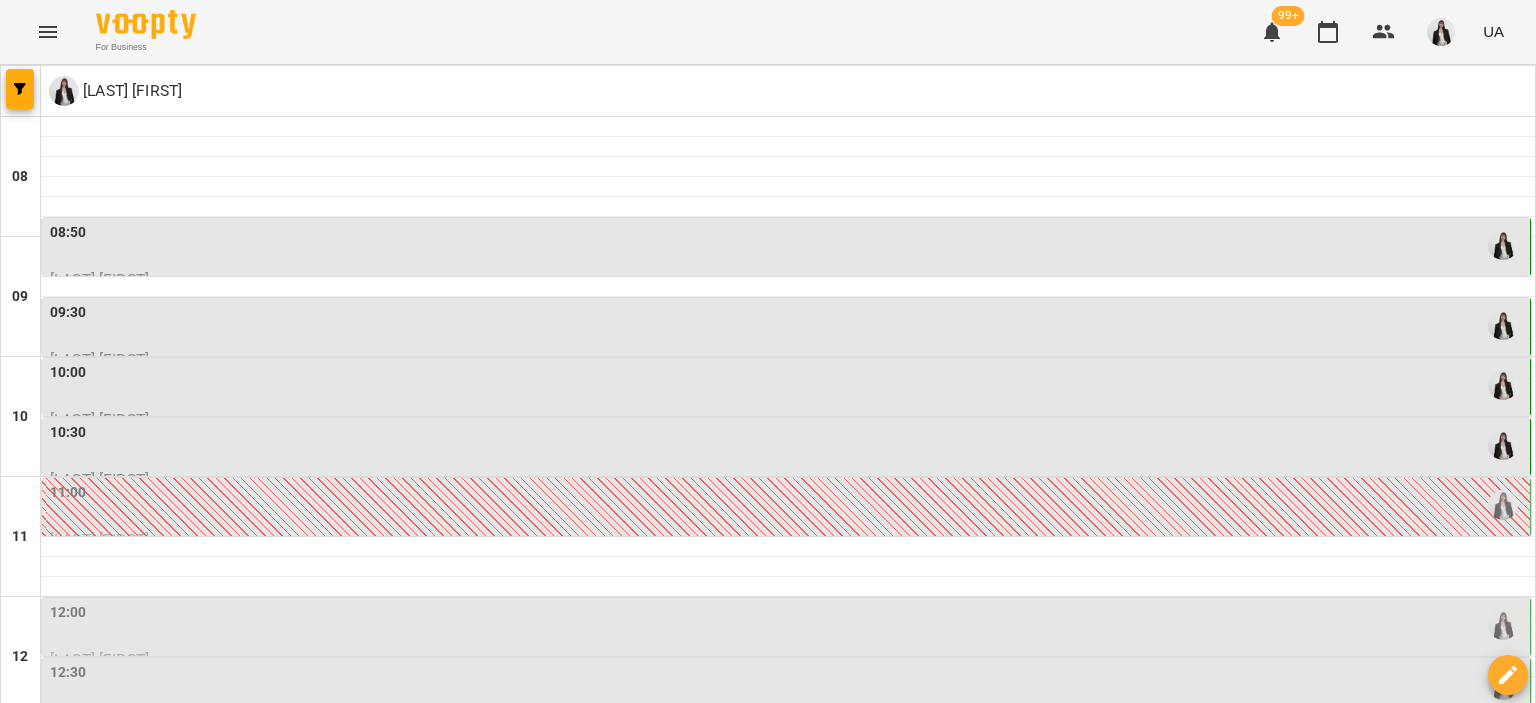click at bounding box center [788, 547] 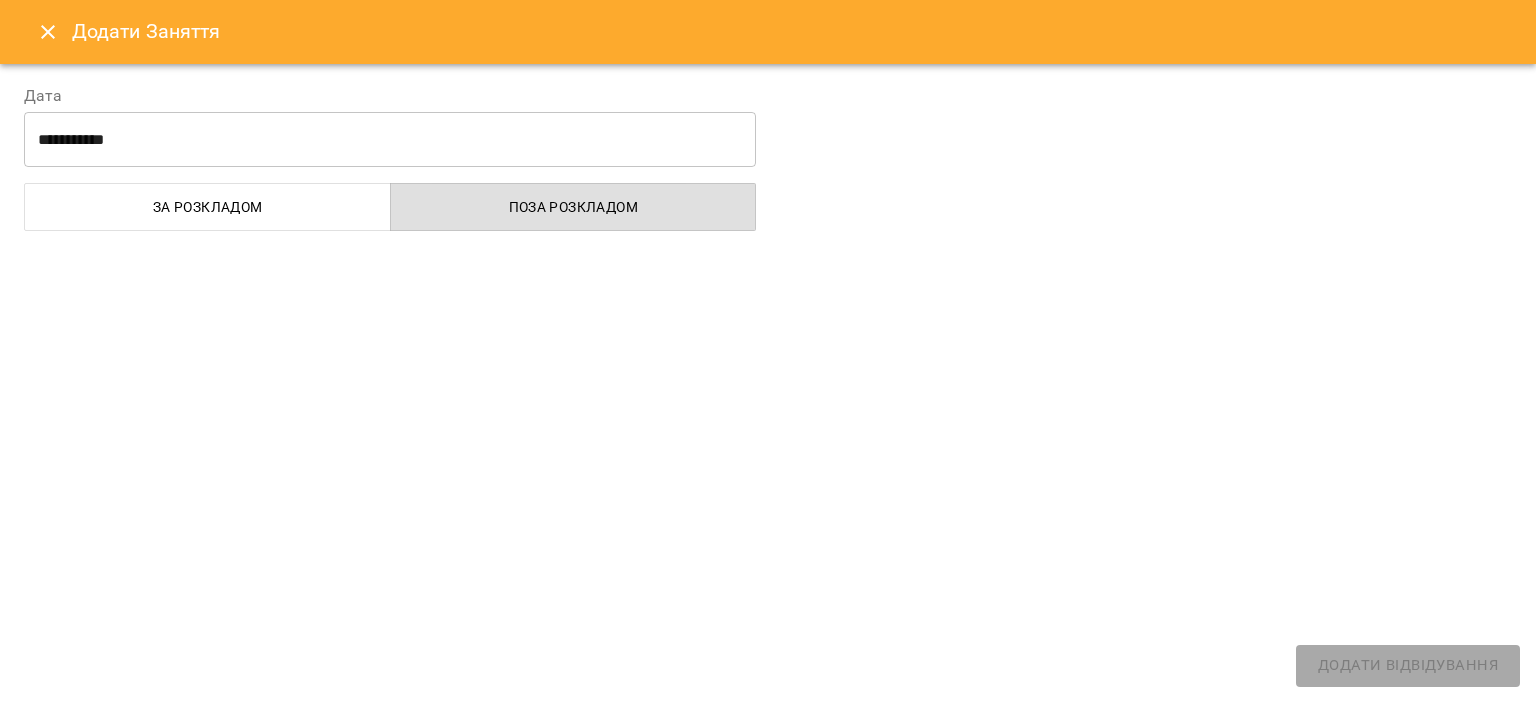 select on "**********" 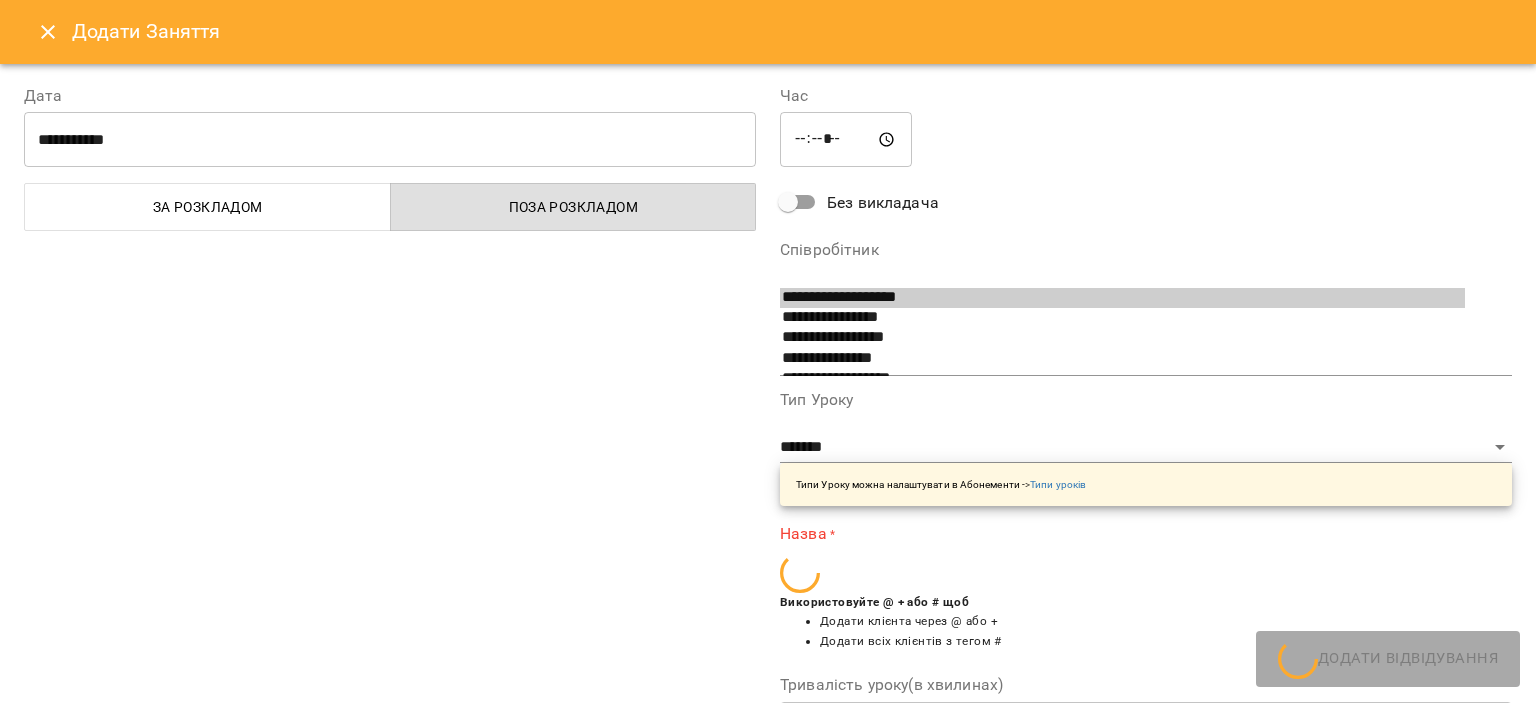 click on "**********" at bounding box center [768, 351] 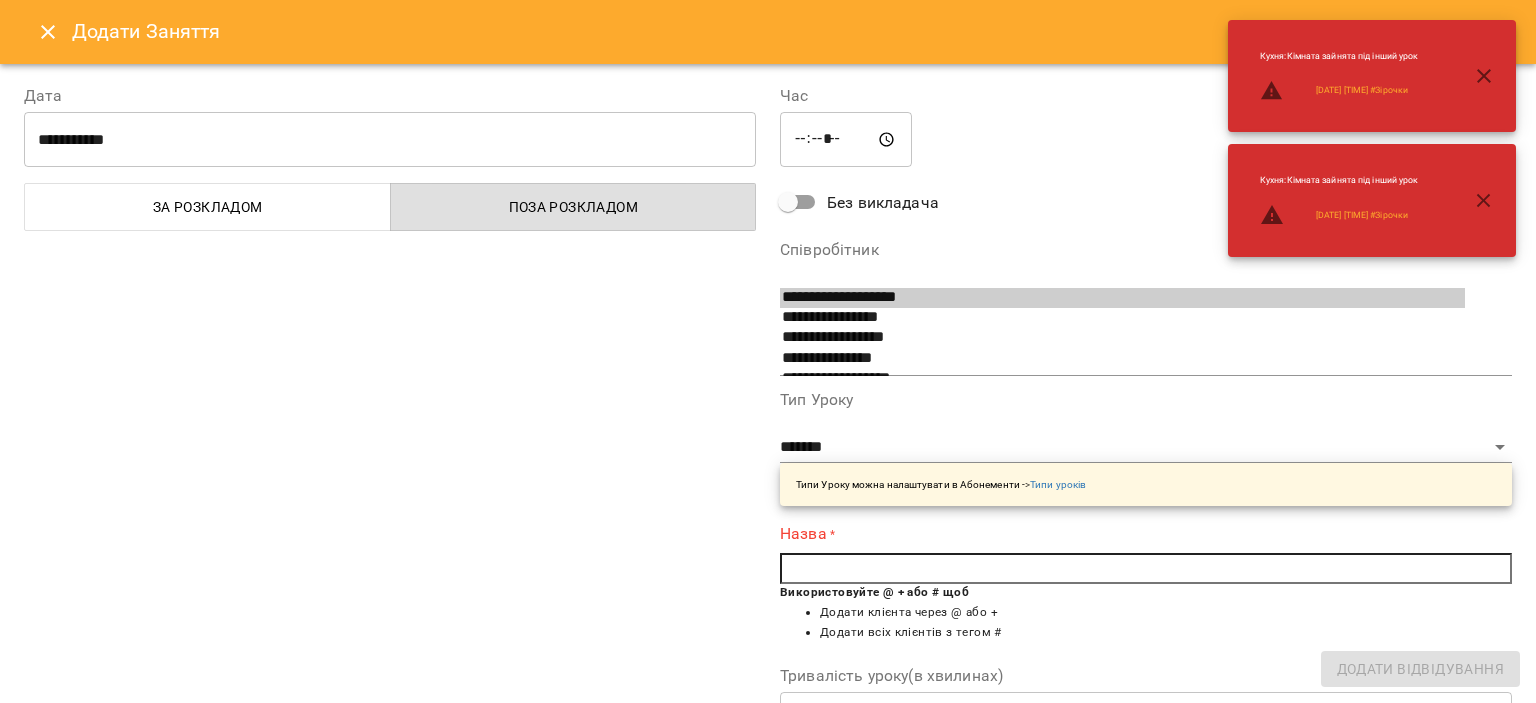 click at bounding box center (1146, 569) 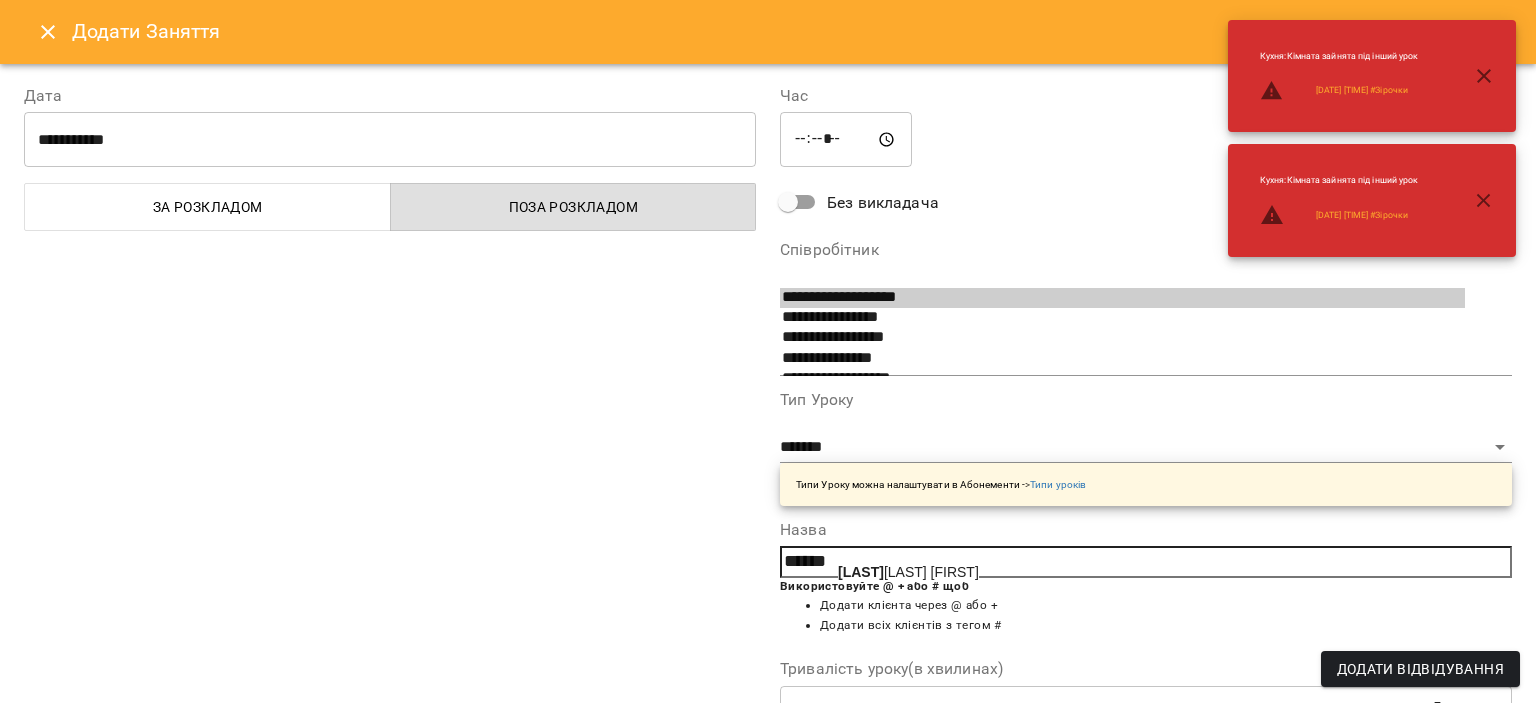 click on "[LAST]" 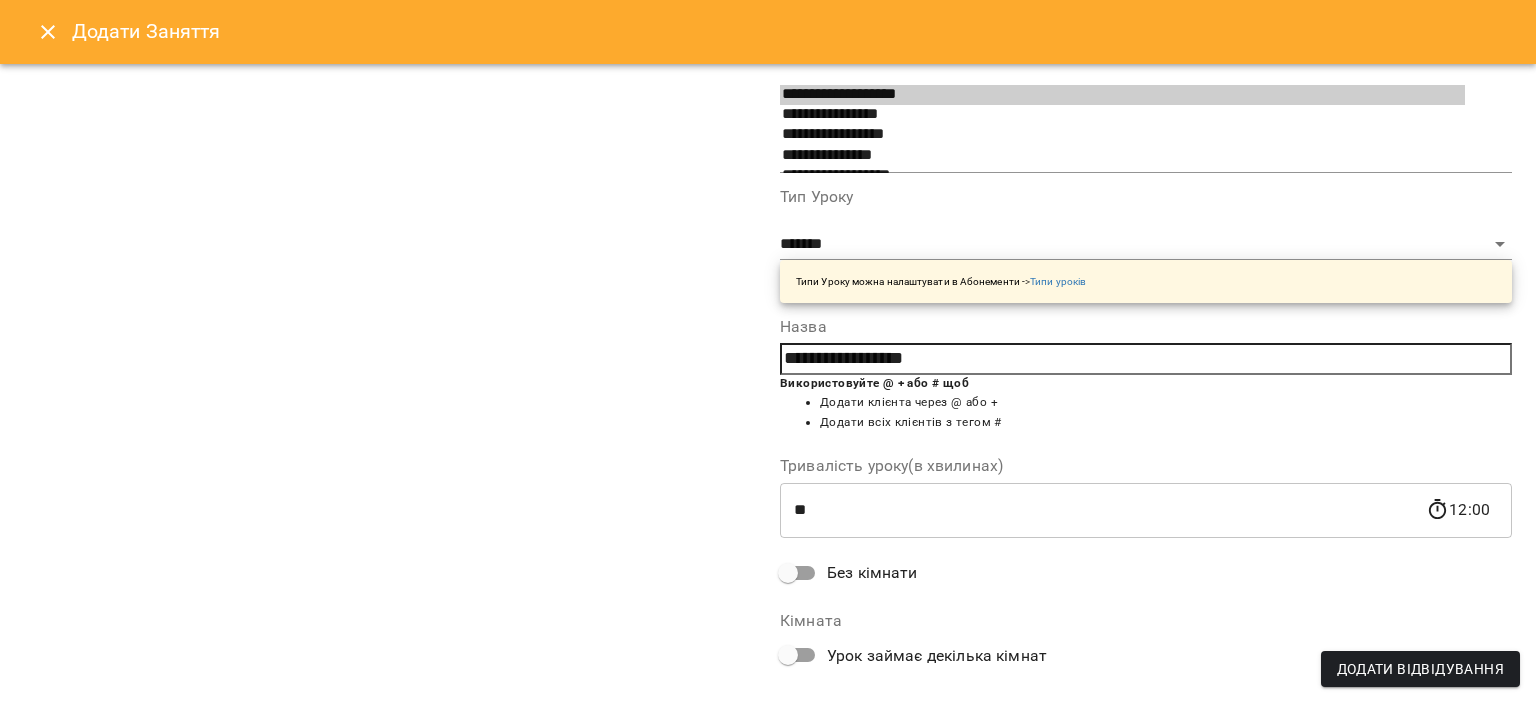 scroll, scrollTop: 295, scrollLeft: 0, axis: vertical 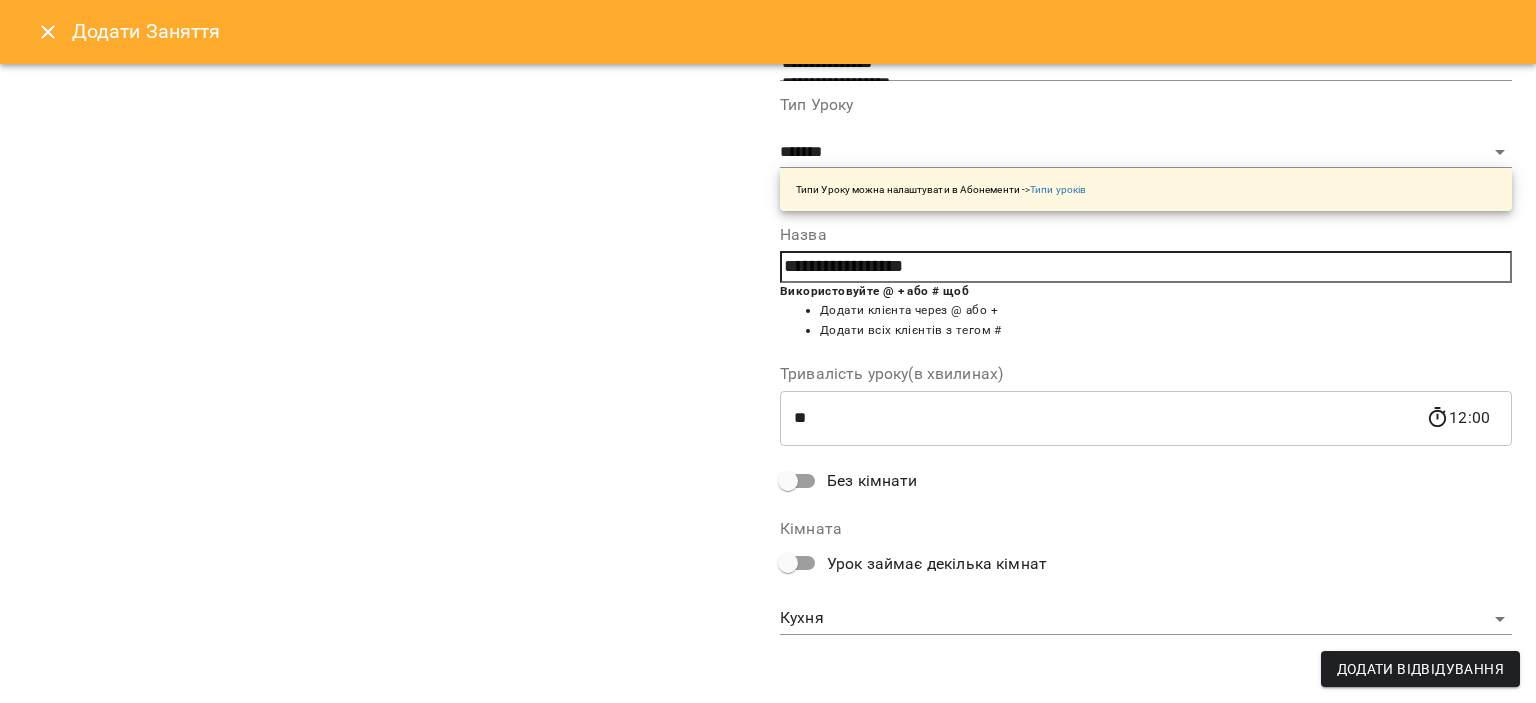 click on "**********" at bounding box center (768, 905) 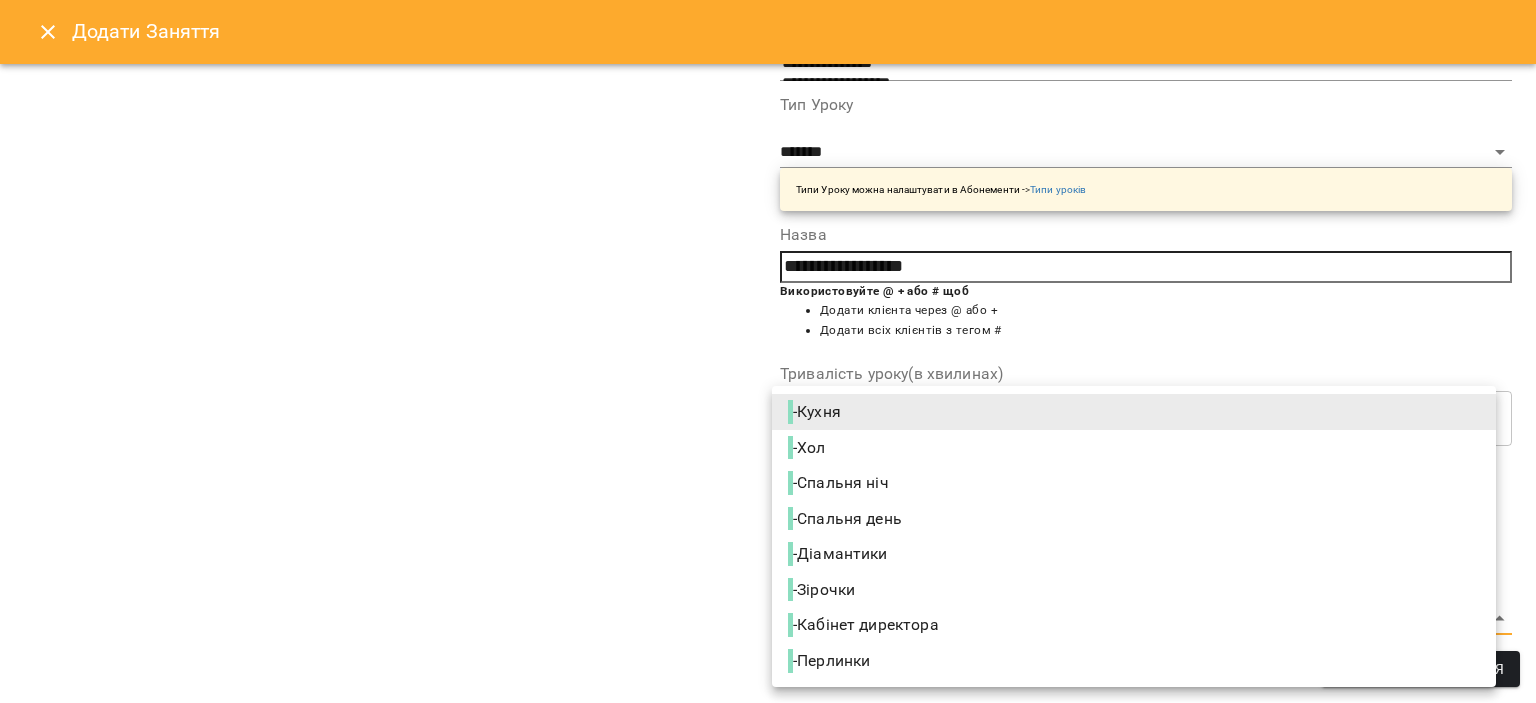 click on "-  Кабінет директора" at bounding box center (865, 625) 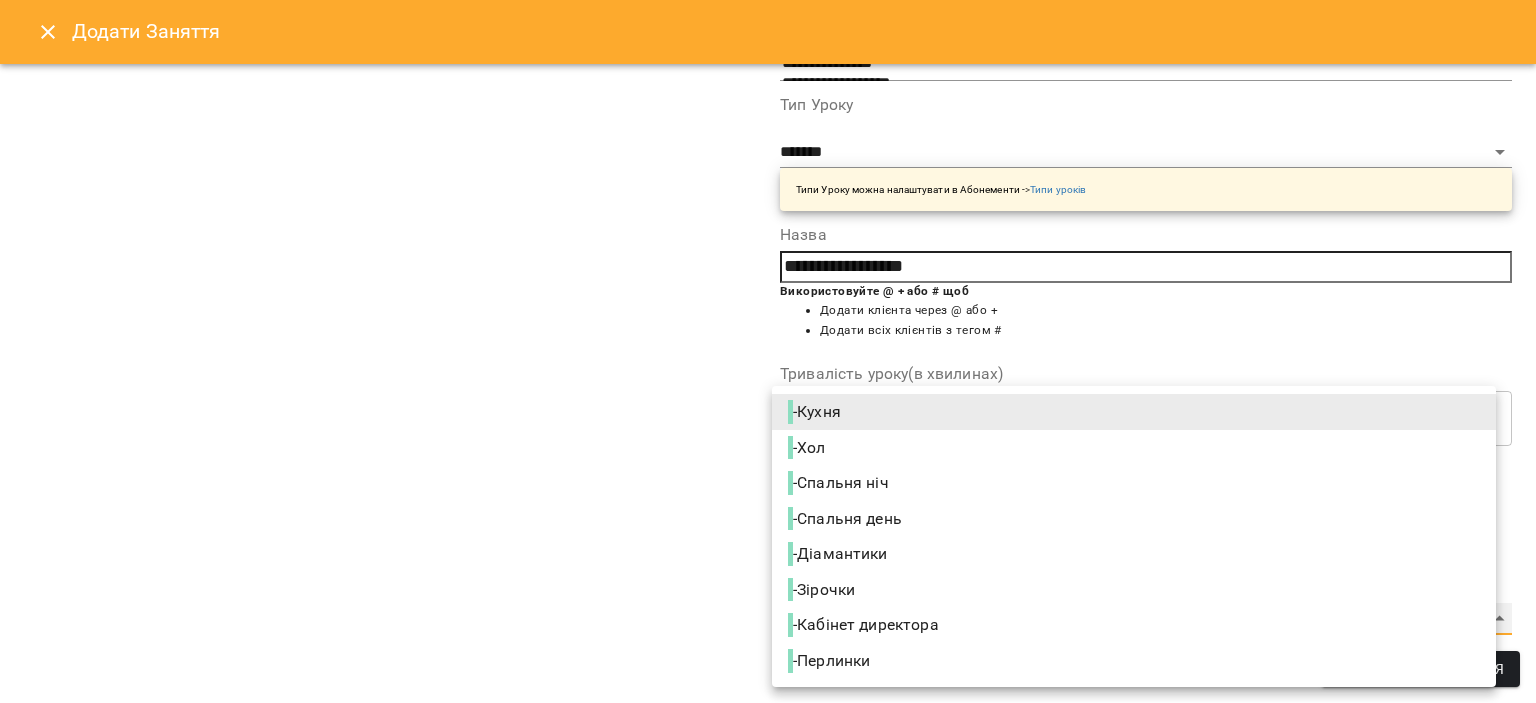 type on "**********" 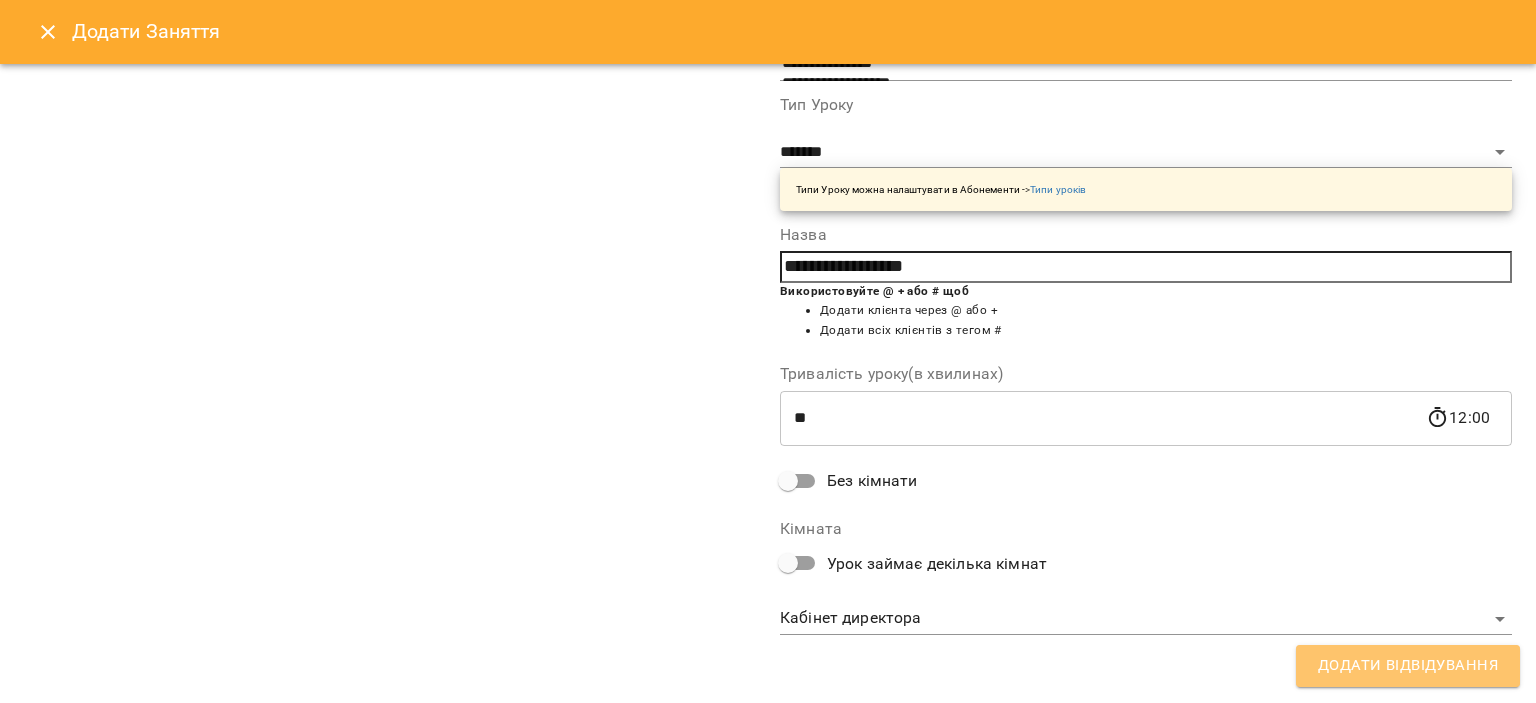 click on "Додати Відвідування" at bounding box center (1408, 666) 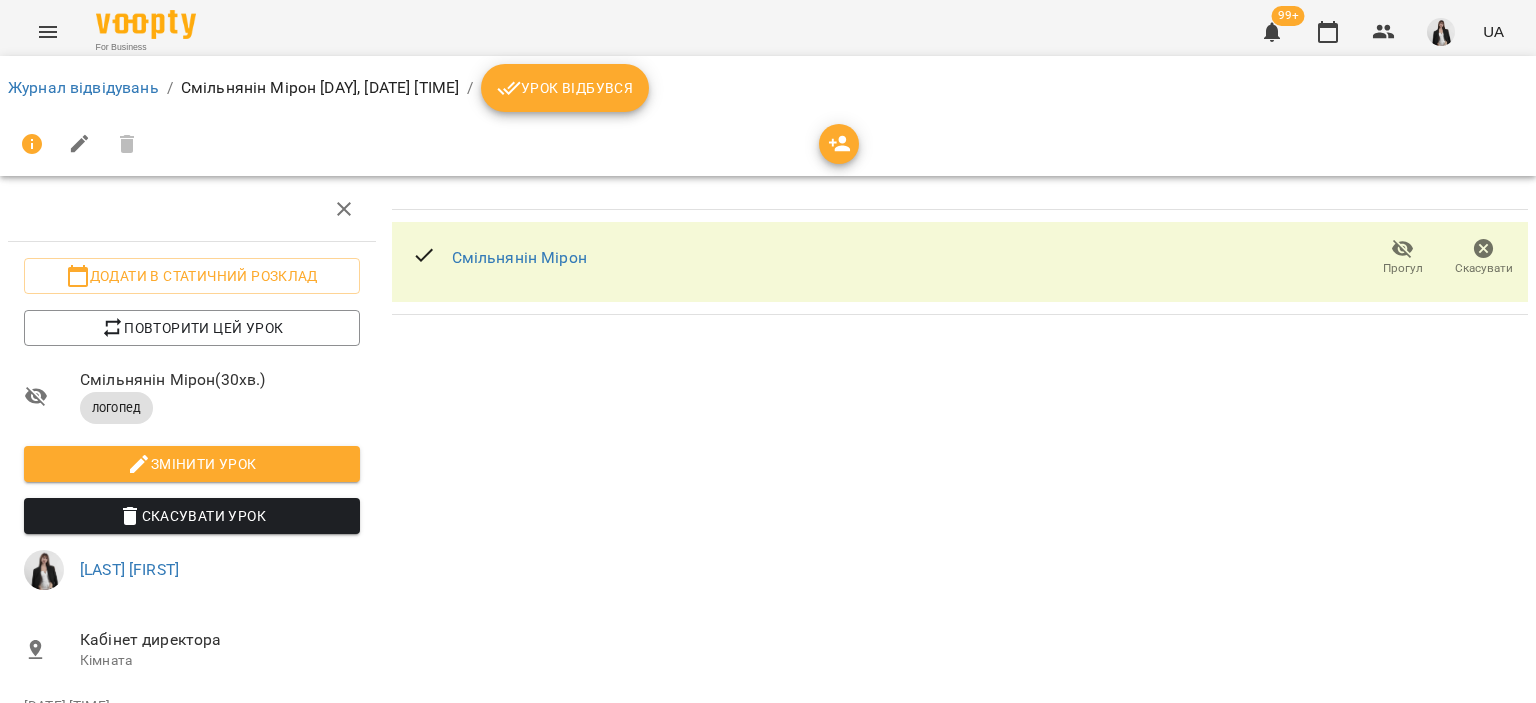 click 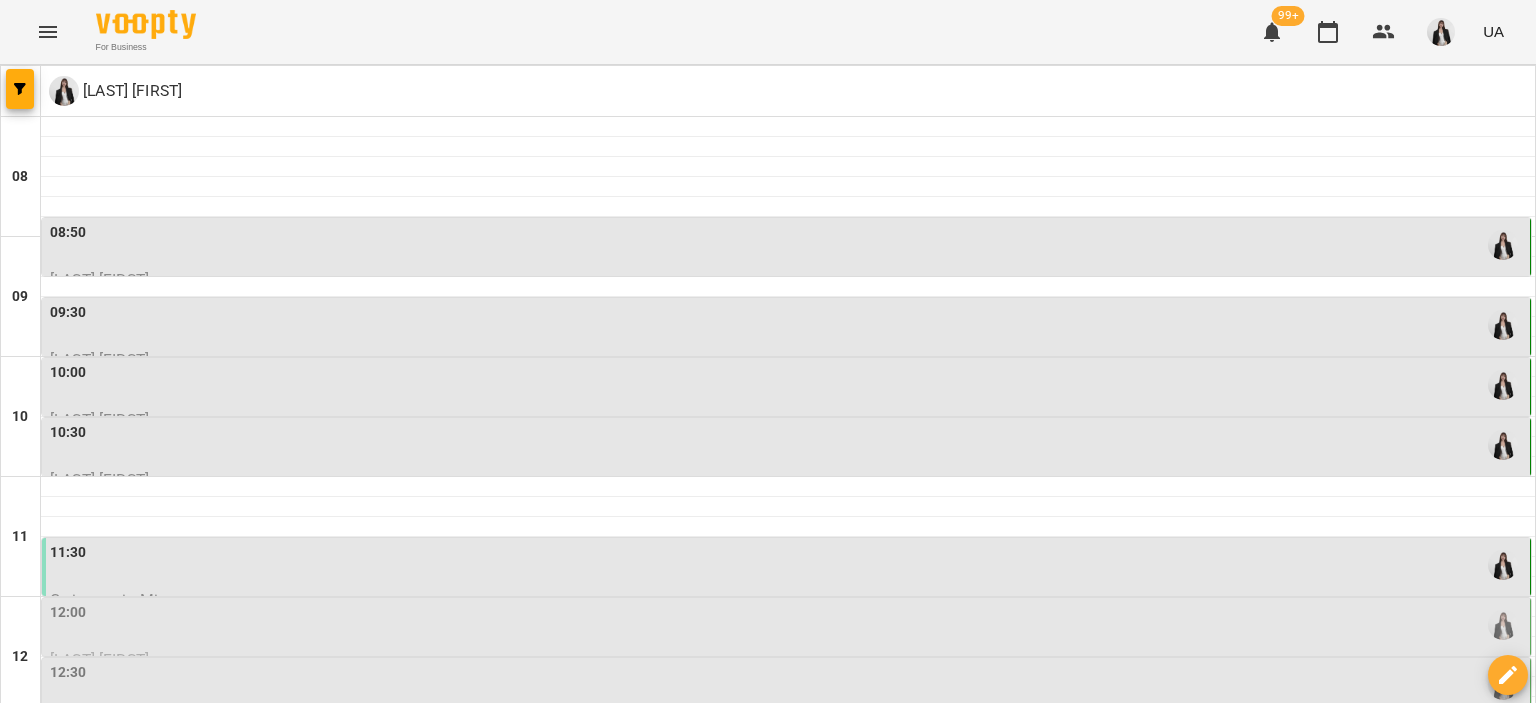 scroll, scrollTop: 226, scrollLeft: 0, axis: vertical 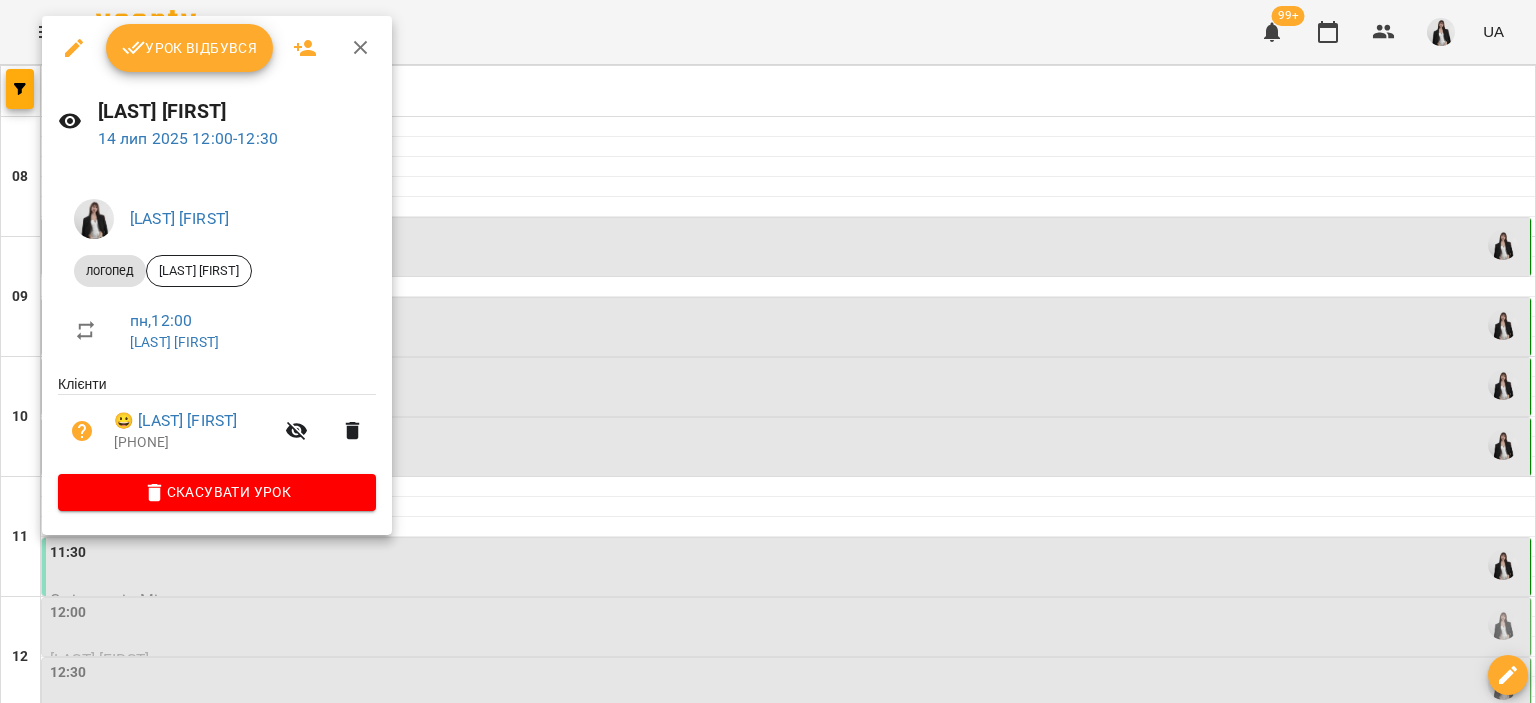 click on "Урок відбувся" at bounding box center [190, 48] 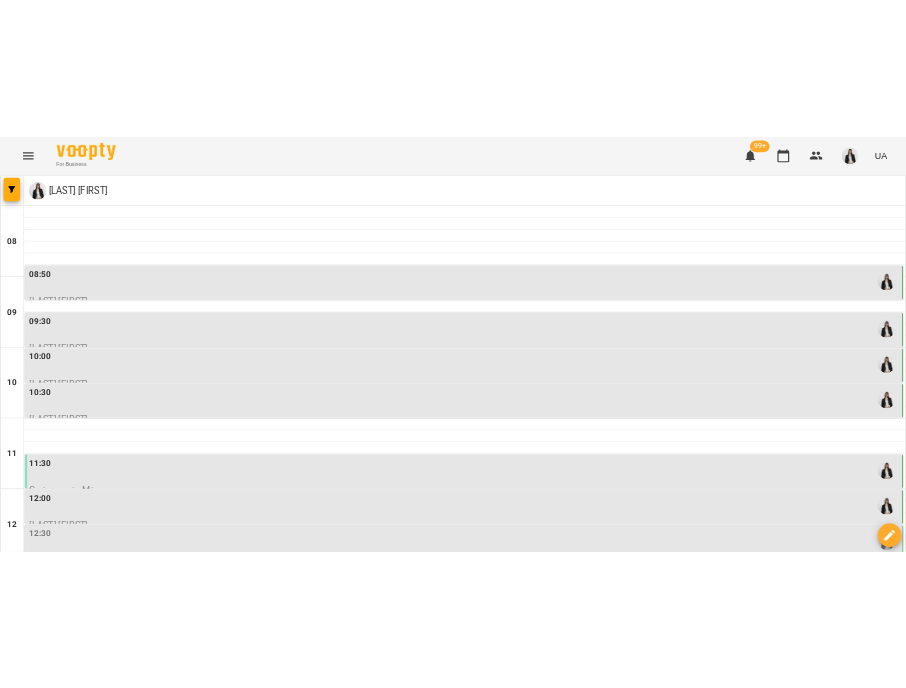 scroll, scrollTop: 188, scrollLeft: 0, axis: vertical 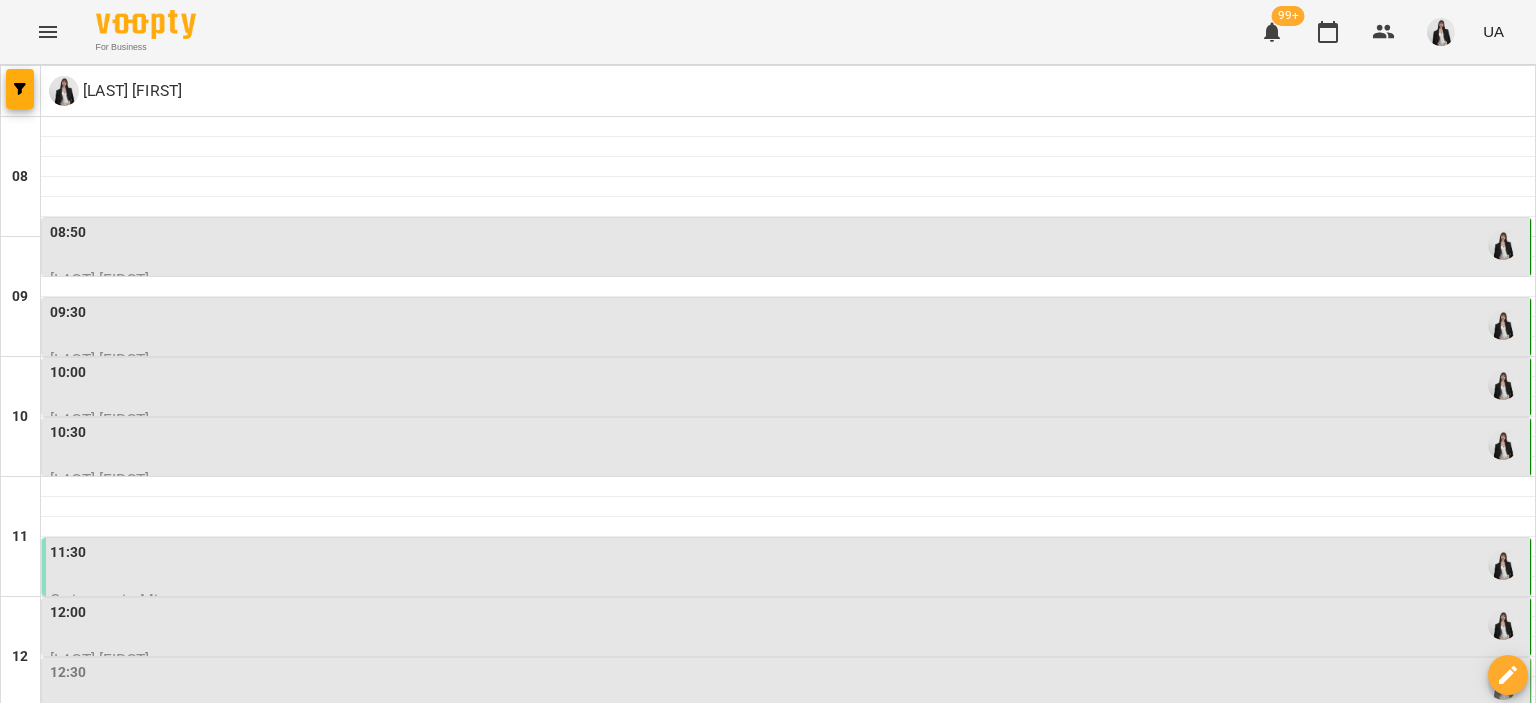 click on "12:30" at bounding box center [788, 685] 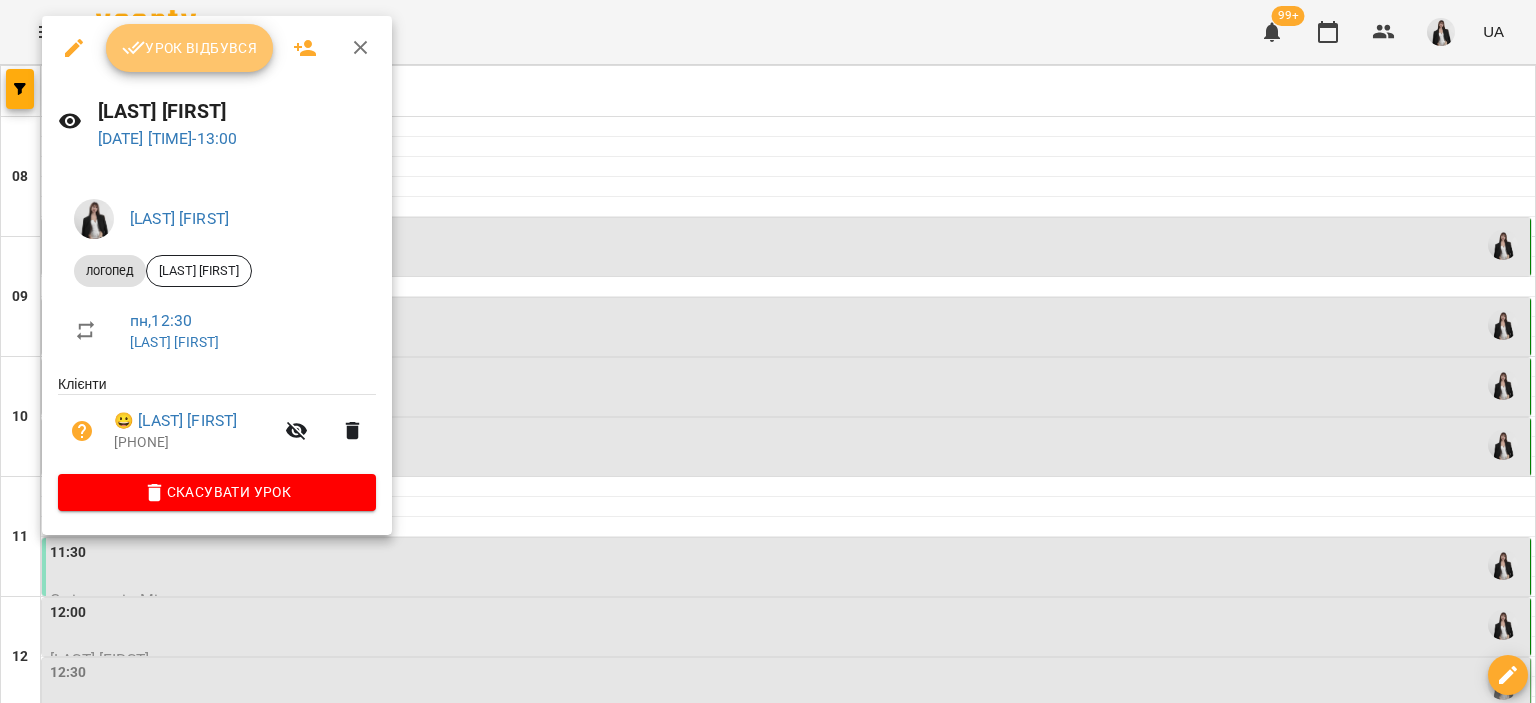 click on "Урок відбувся" at bounding box center (190, 48) 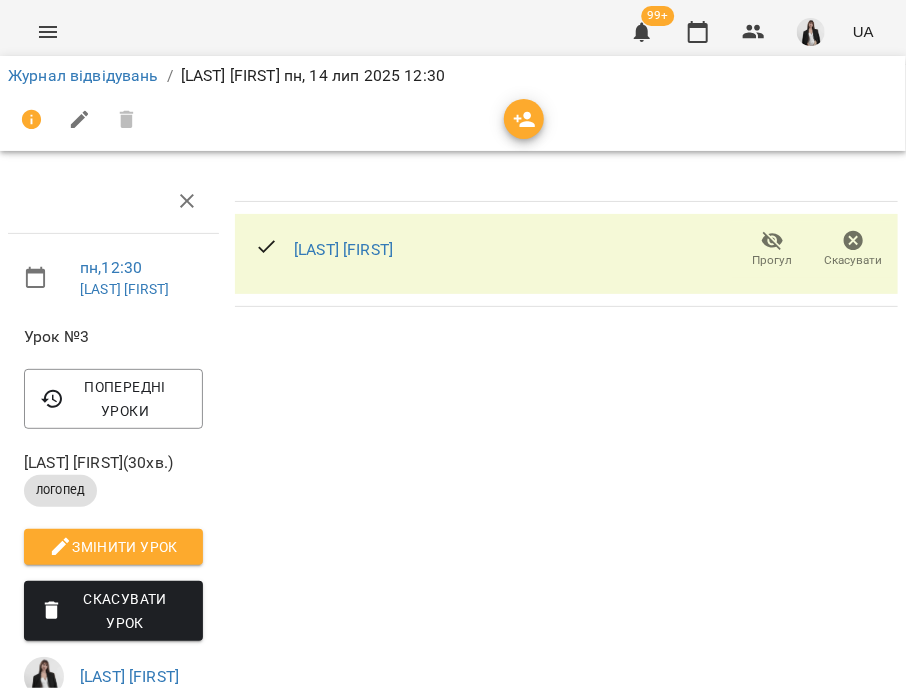 scroll, scrollTop: 212, scrollLeft: 0, axis: vertical 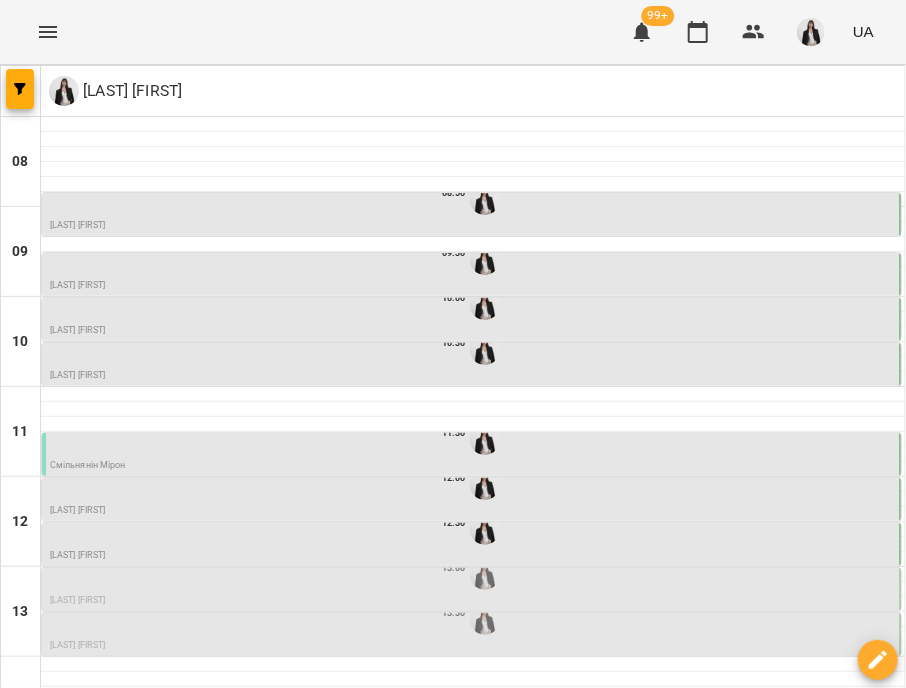 click on "13:00" at bounding box center (473, 575) 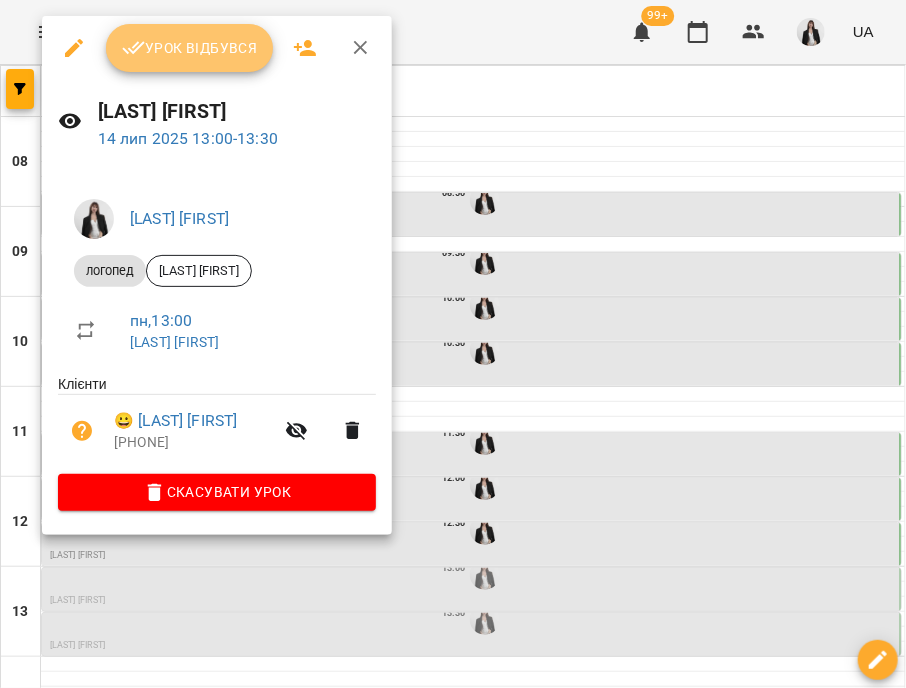 click on "Урок відбувся" at bounding box center (190, 48) 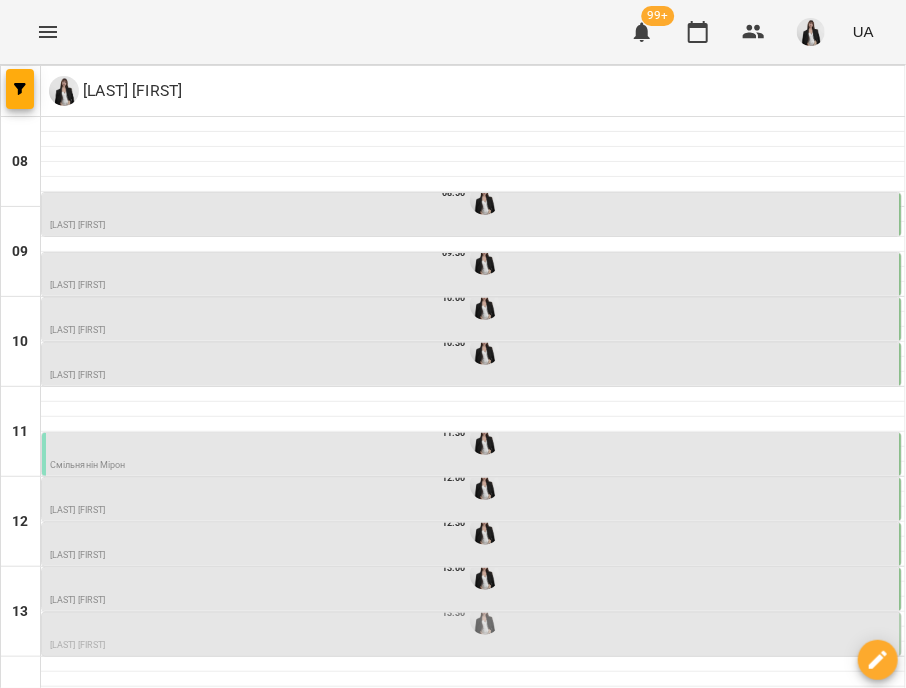 scroll, scrollTop: 232, scrollLeft: 0, axis: vertical 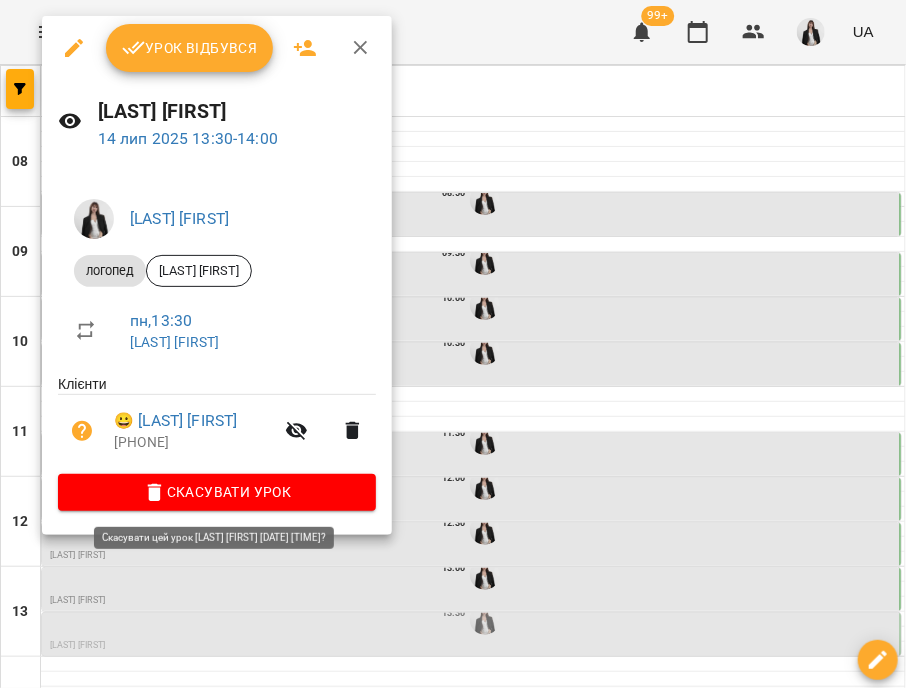 click on "Скасувати Урок" at bounding box center (217, 492) 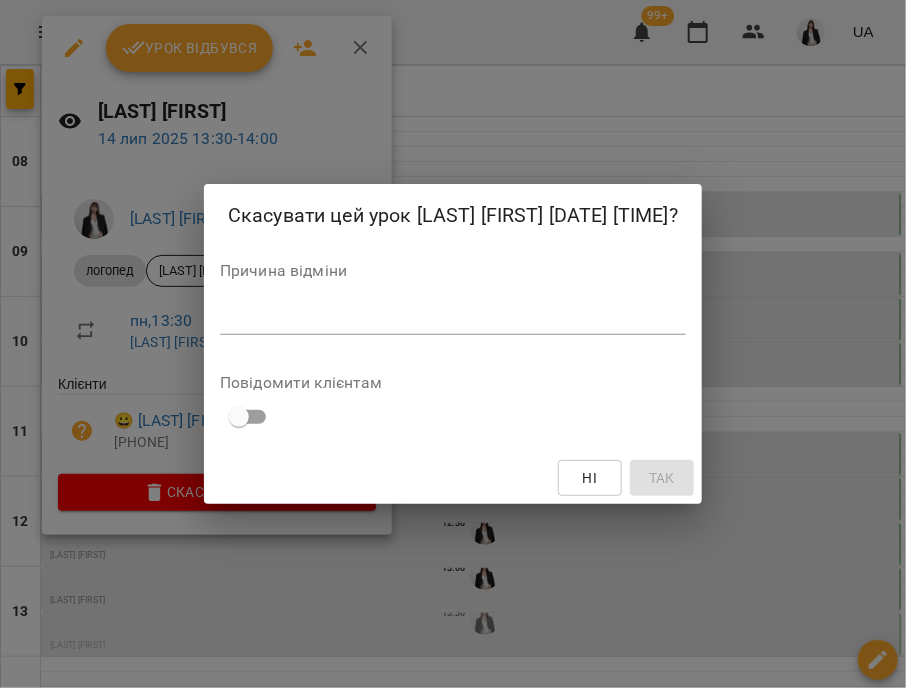 click at bounding box center [453, 318] 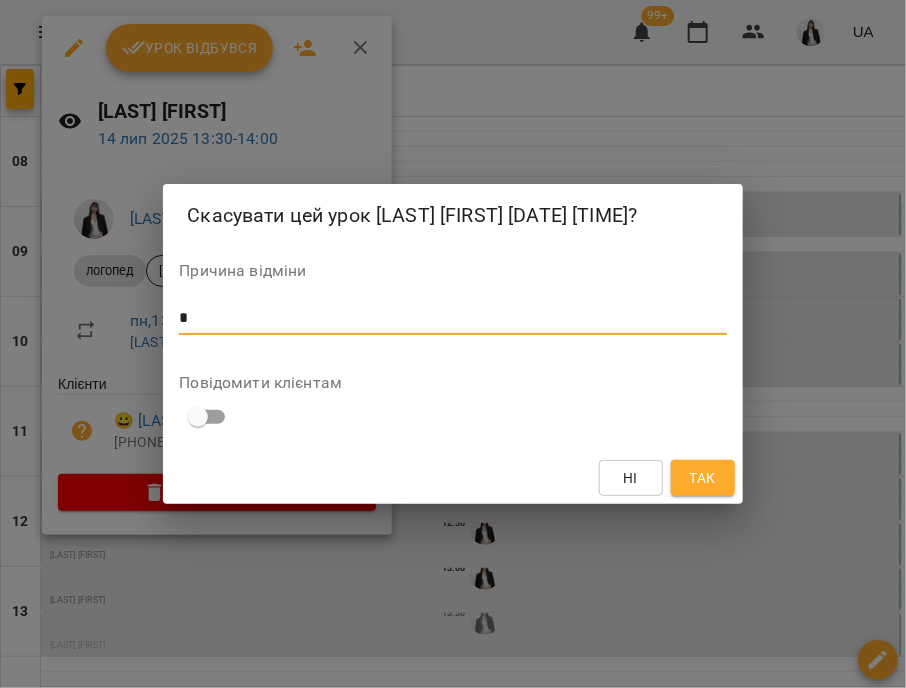 type on "*" 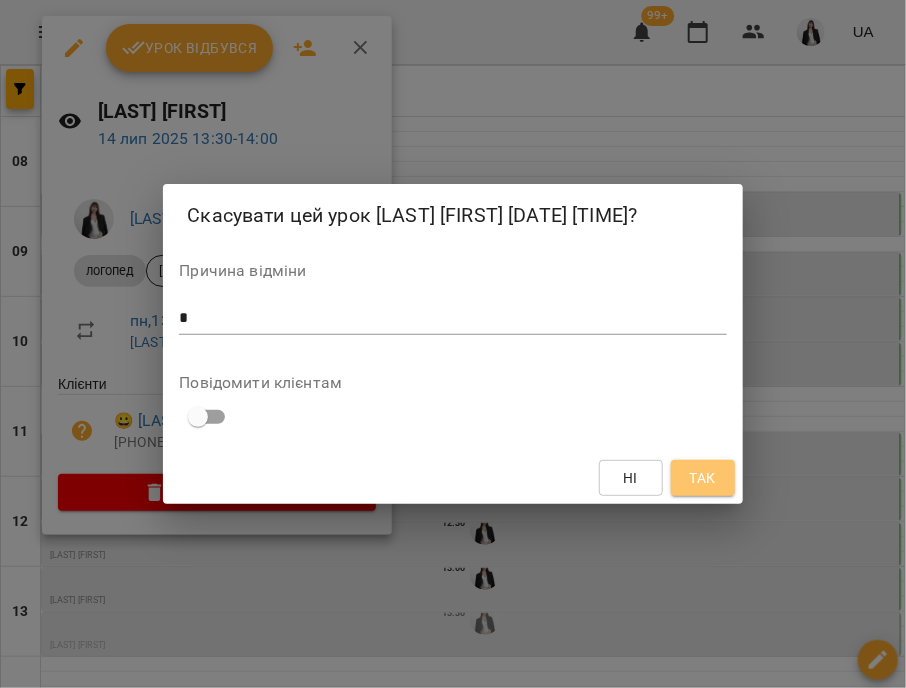 click on "Так" at bounding box center (703, 478) 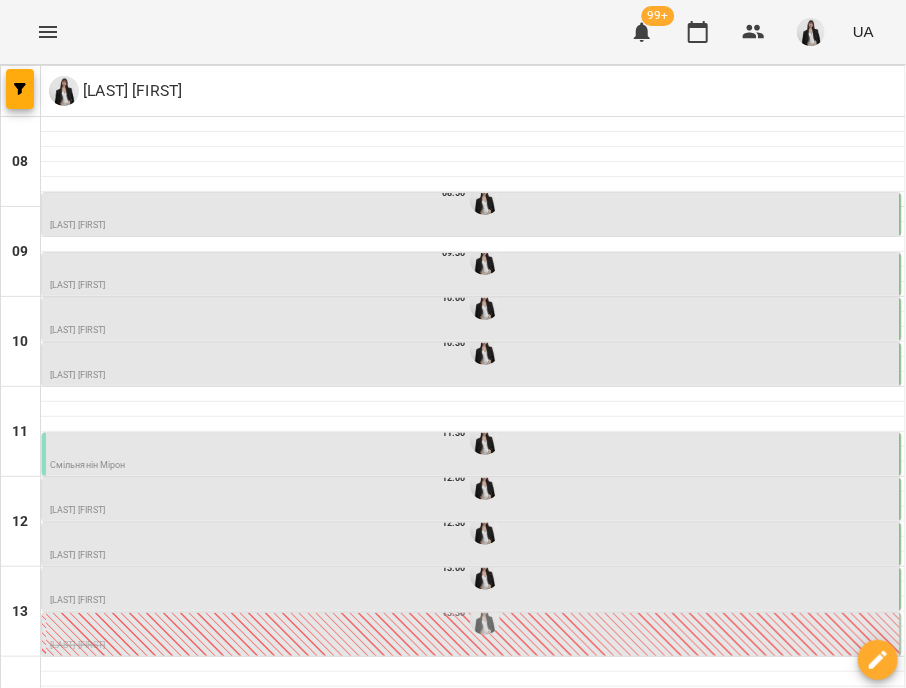 scroll, scrollTop: 492, scrollLeft: 0, axis: vertical 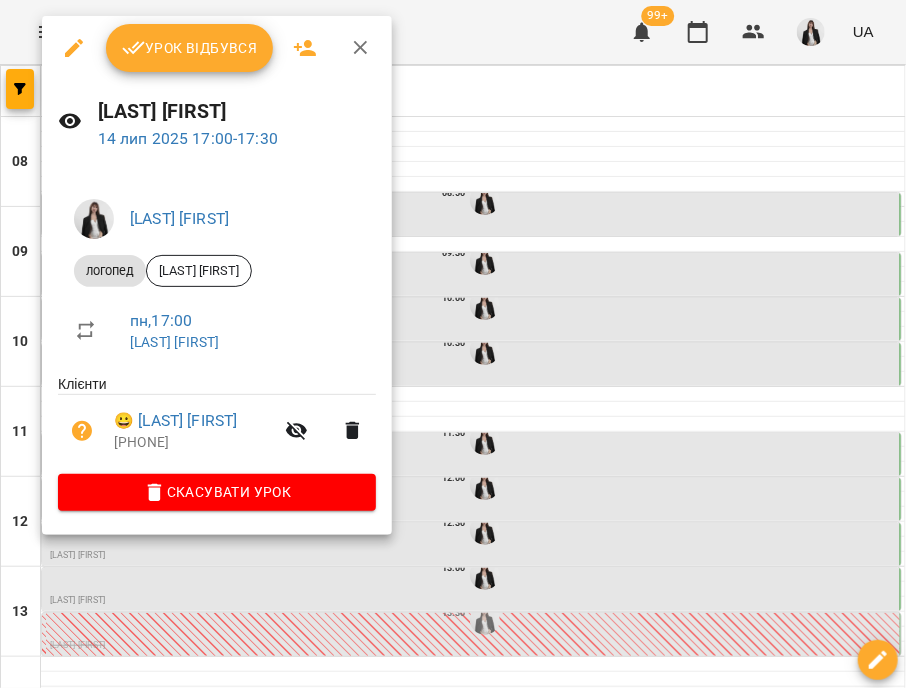 click on "Урок відбувся" at bounding box center [190, 48] 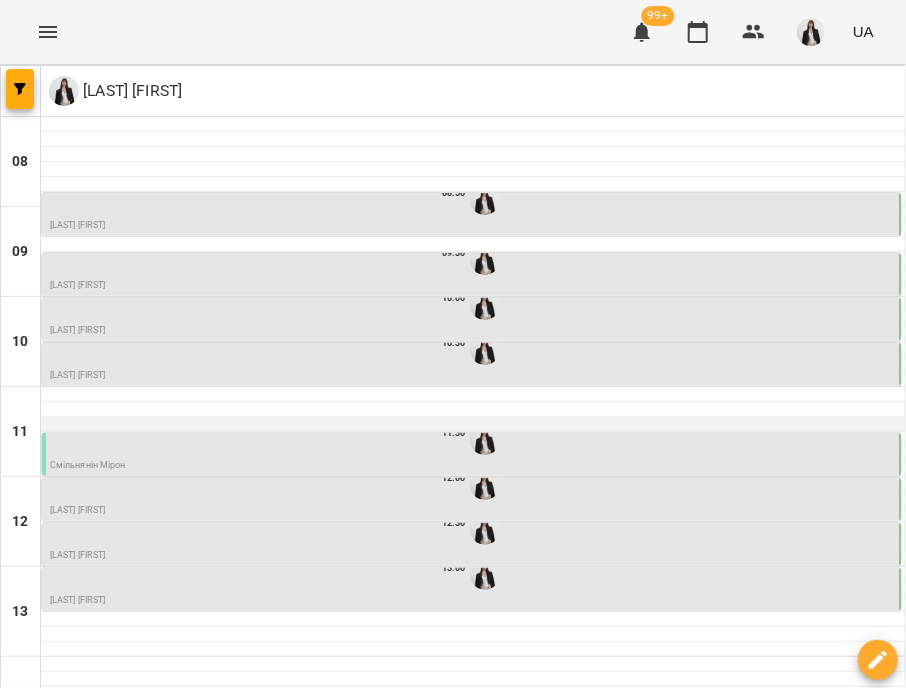 scroll, scrollTop: 626, scrollLeft: 0, axis: vertical 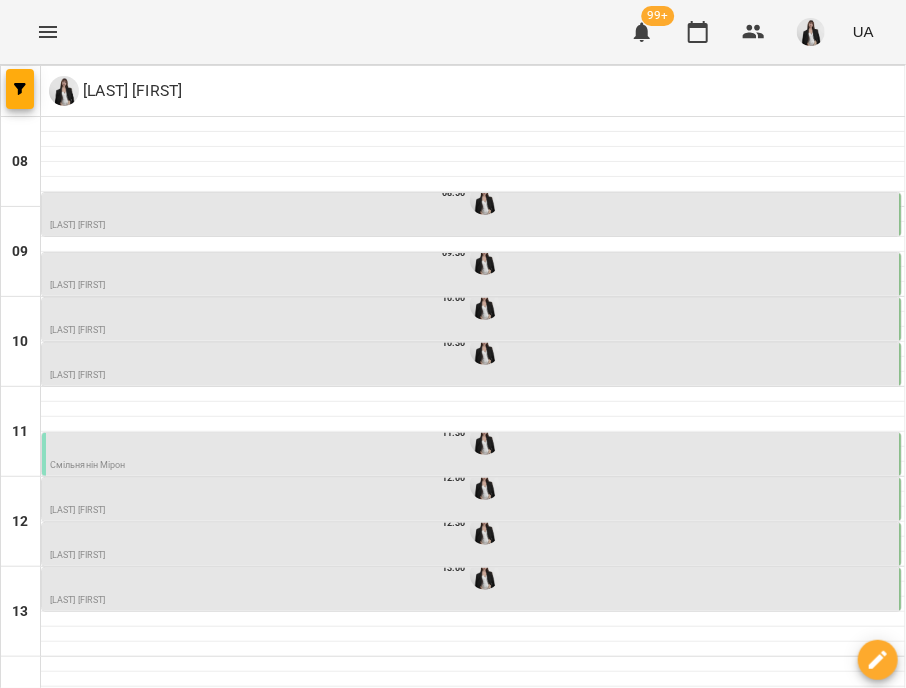 click on "17:30" at bounding box center [473, 980] 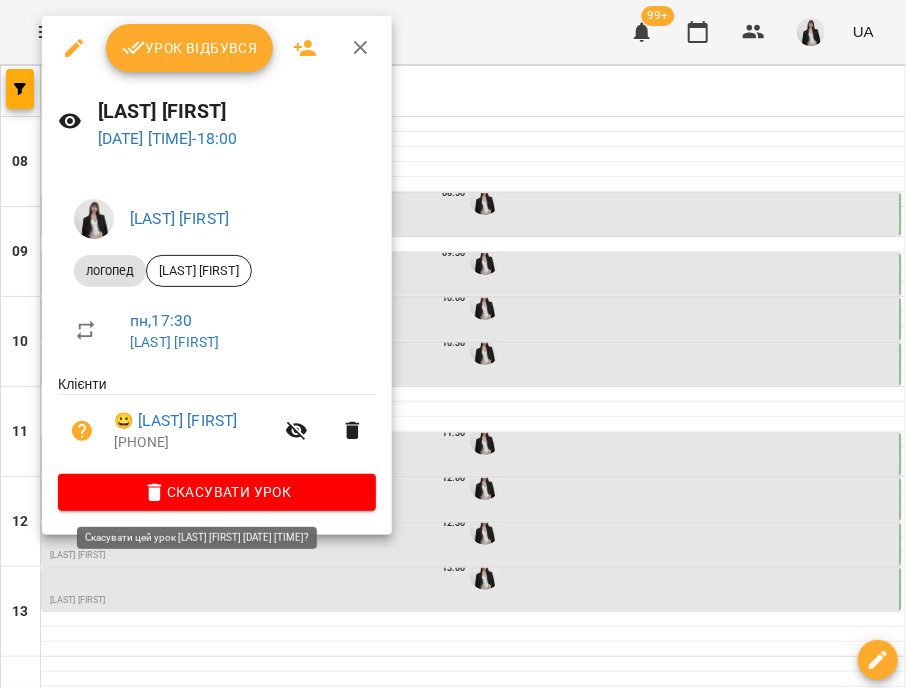 click on "Скасувати Урок" at bounding box center (217, 492) 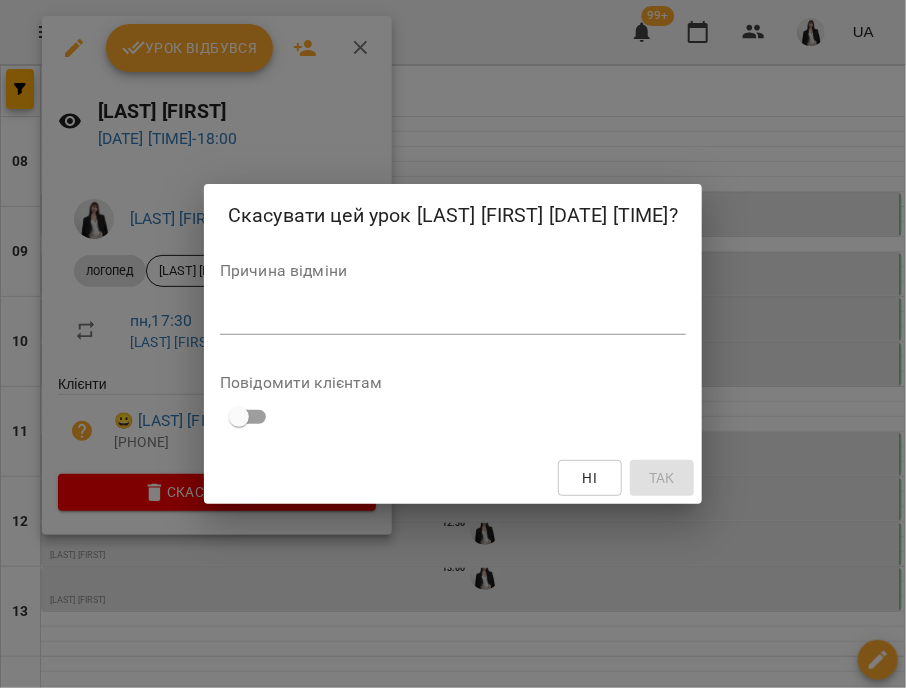 click at bounding box center [453, 318] 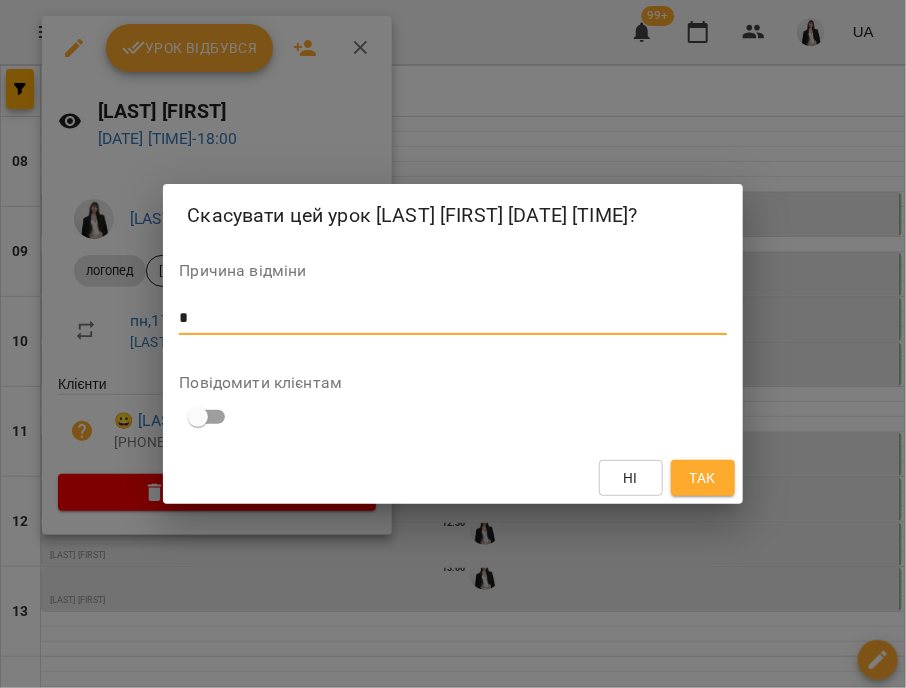 type on "*" 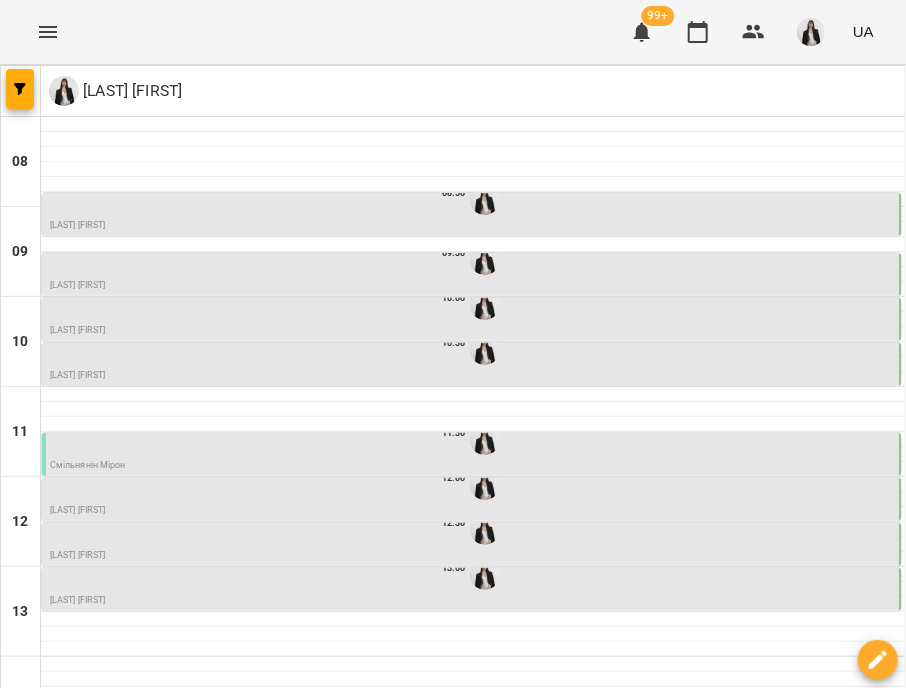 scroll, scrollTop: 707, scrollLeft: 0, axis: vertical 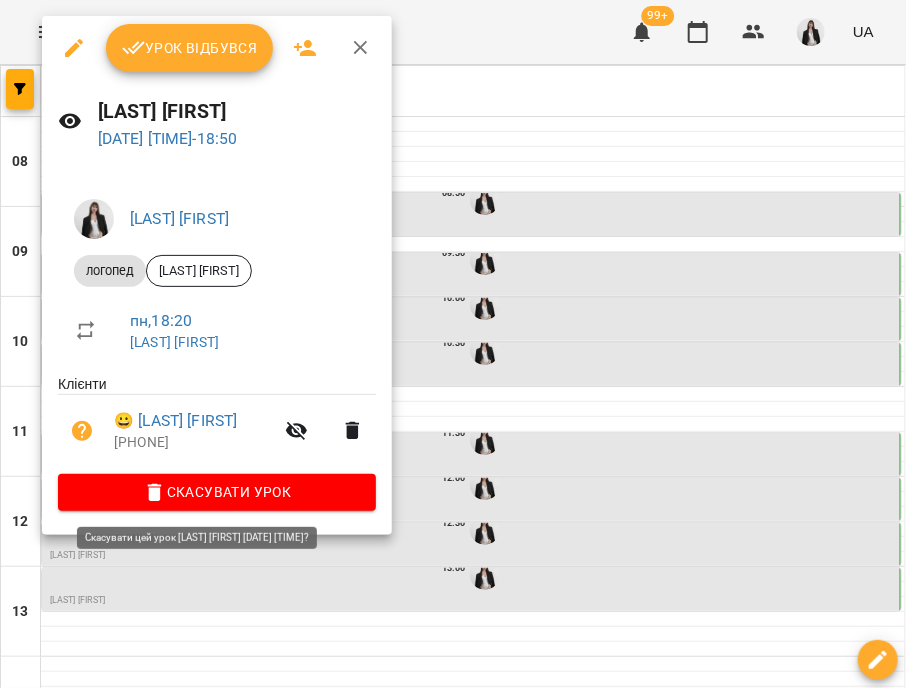 click on "Скасувати Урок" at bounding box center [217, 492] 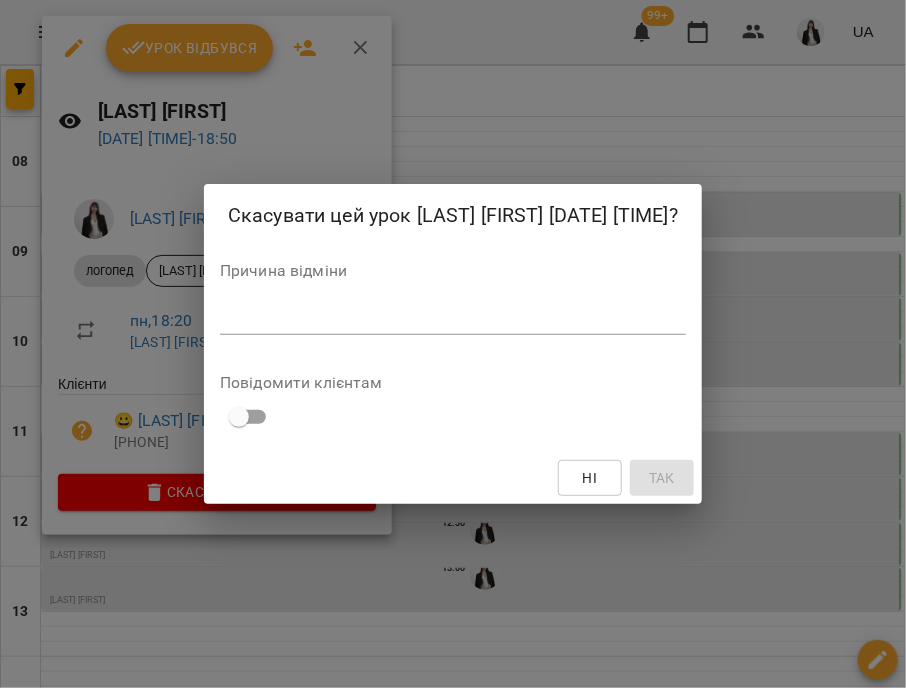 click at bounding box center (453, 318) 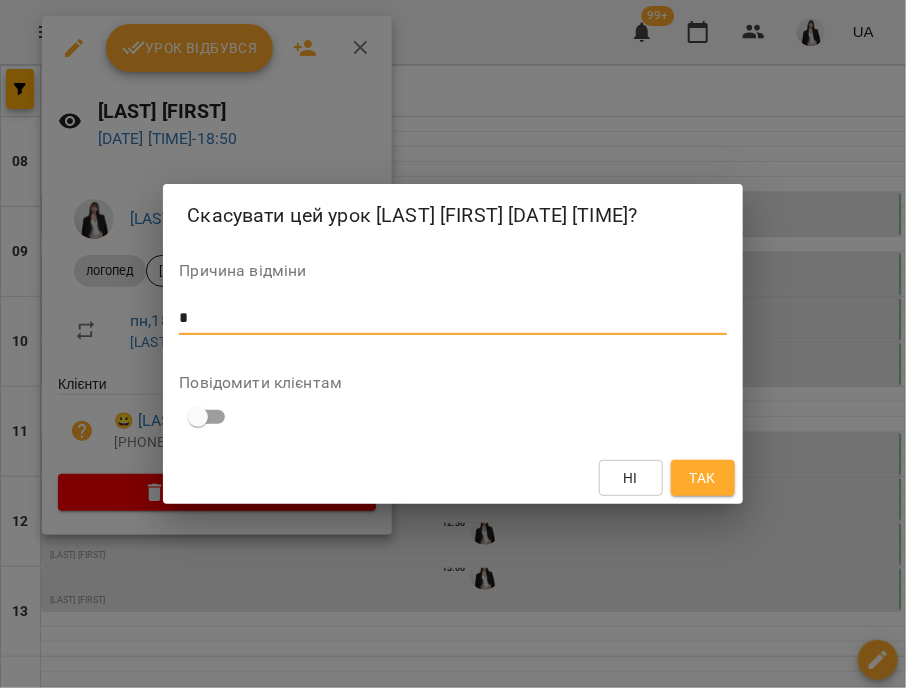 type on "*" 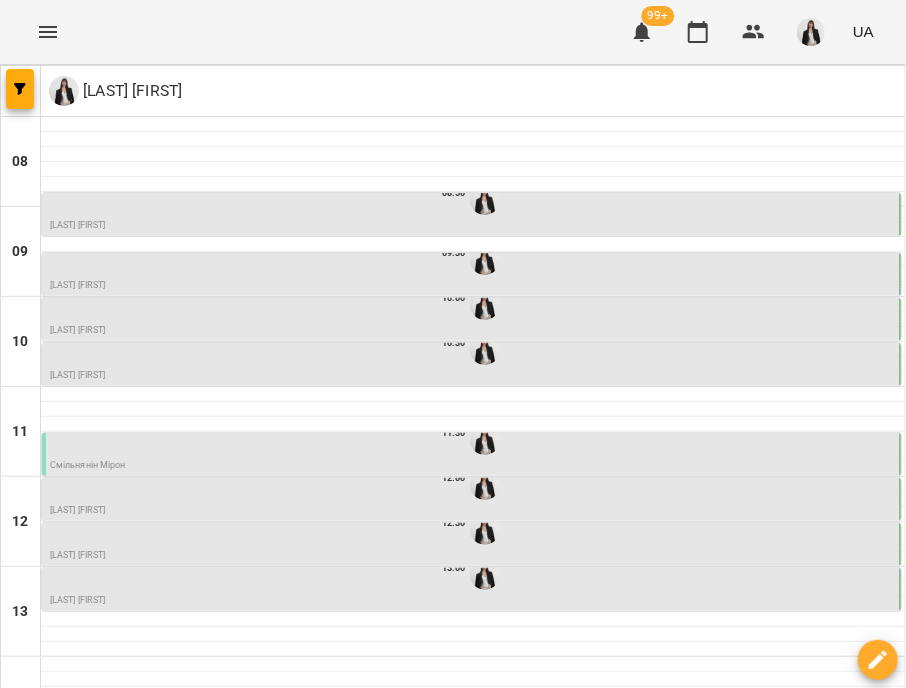 scroll, scrollTop: 526, scrollLeft: 0, axis: vertical 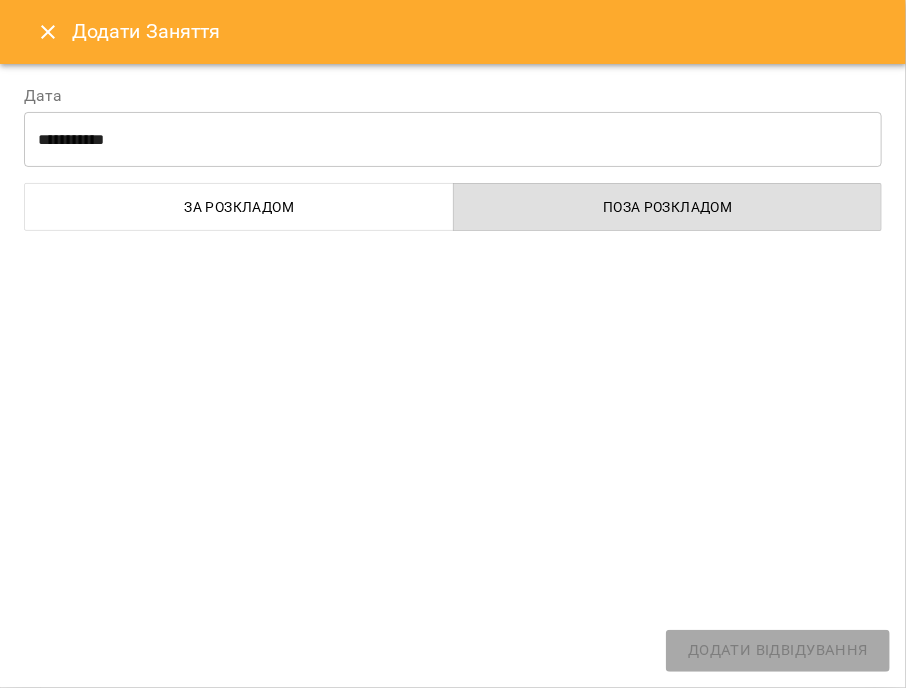 select on "**********" 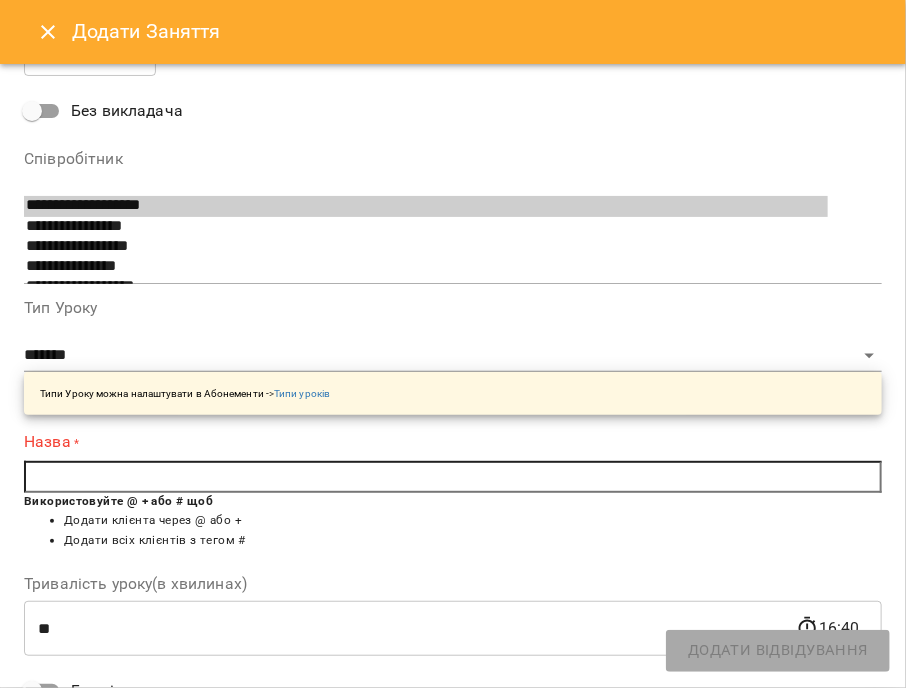 scroll, scrollTop: 299, scrollLeft: 0, axis: vertical 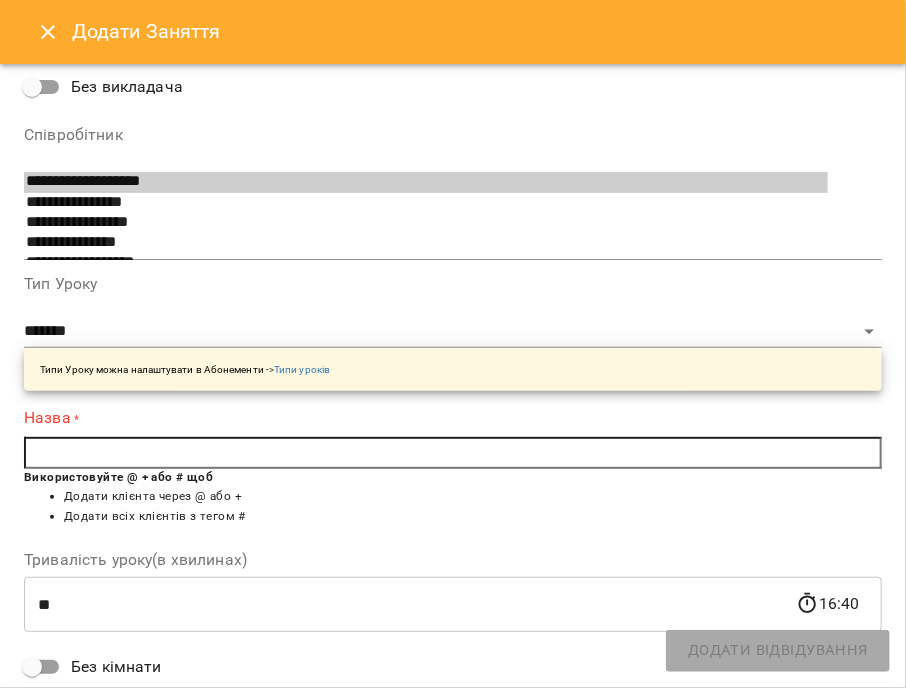 click at bounding box center (453, 453) 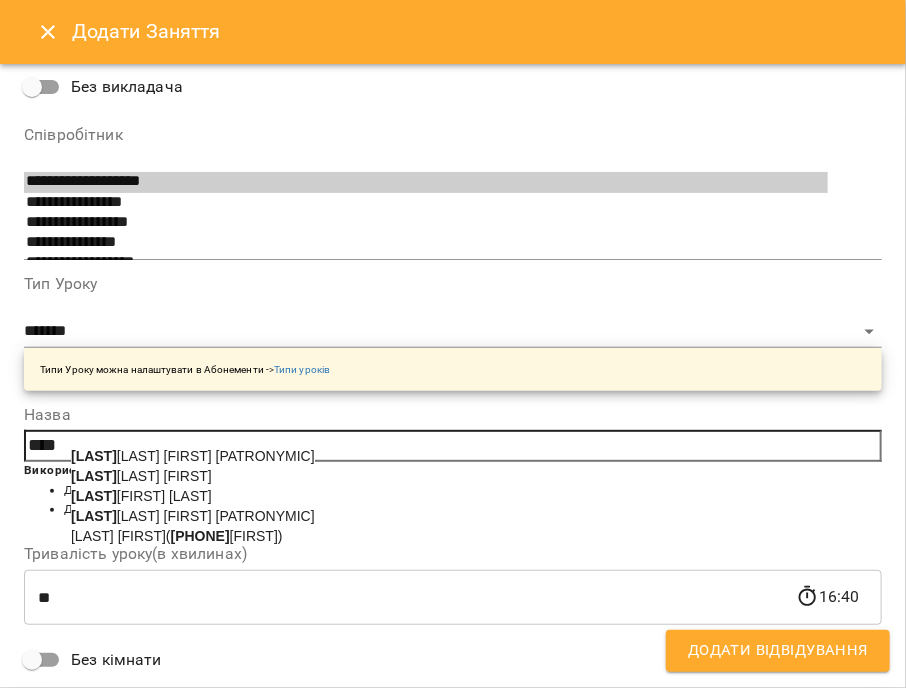 click on "[LAST] [FIRST] [PATRONYMIC]" at bounding box center [193, 516] 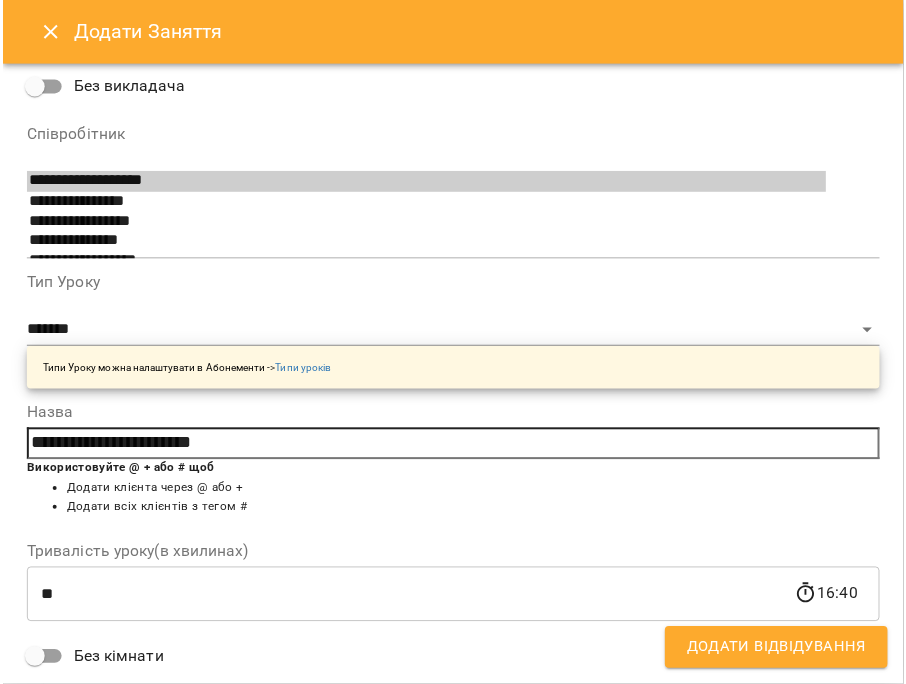scroll, scrollTop: 493, scrollLeft: 0, axis: vertical 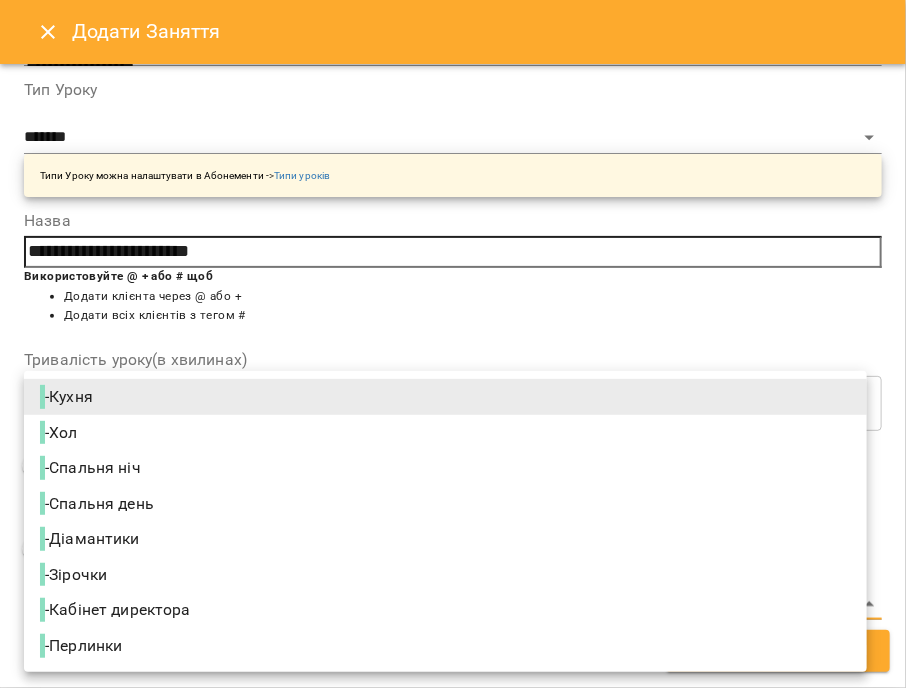 click on "**********" at bounding box center (453, 699) 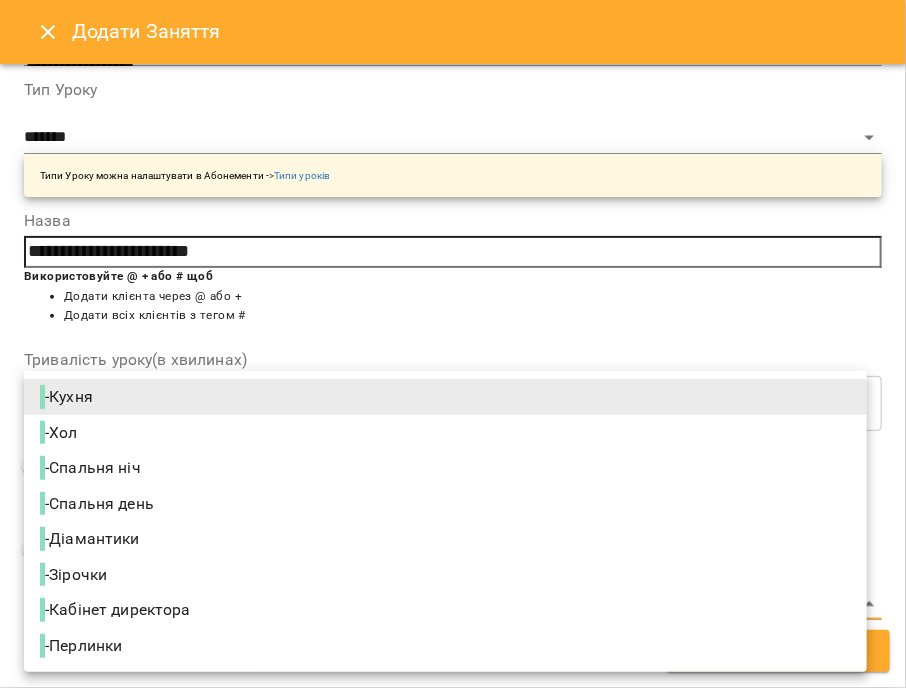click on "-  Кабінет директора" at bounding box center [117, 610] 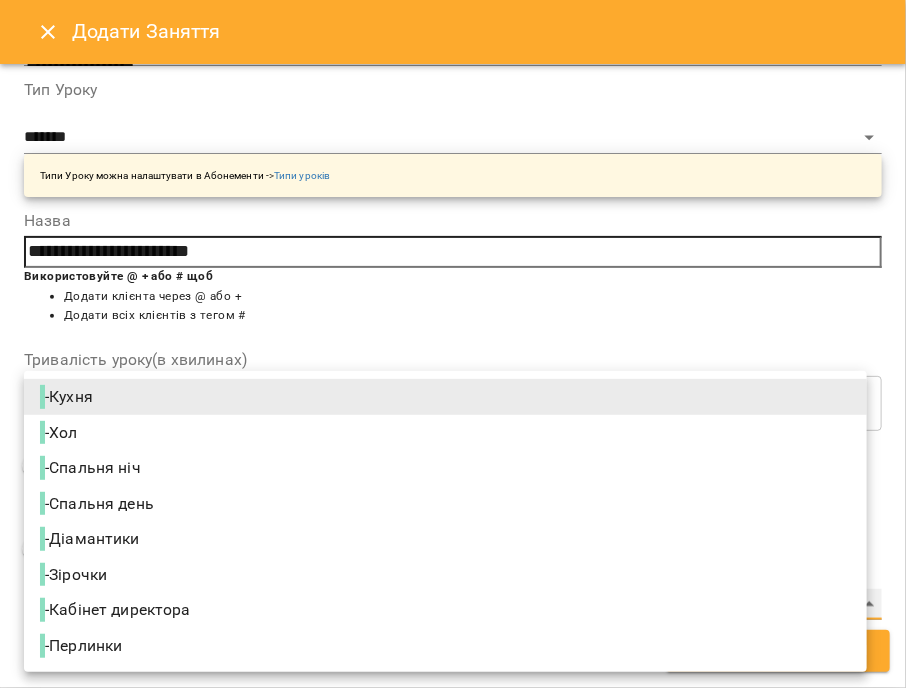 type on "**********" 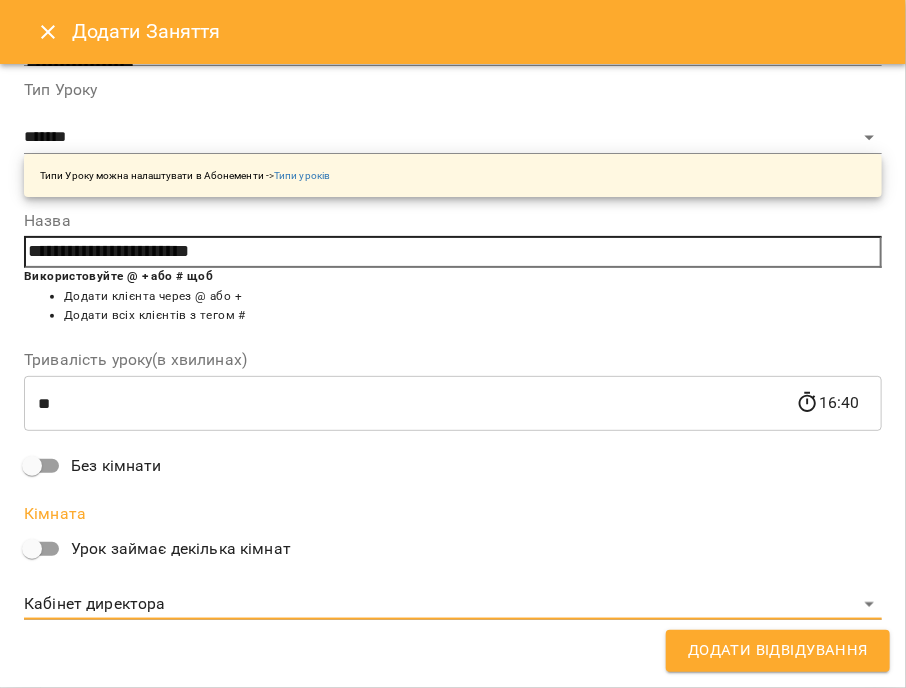 click on "Додати Відвідування" at bounding box center [778, 651] 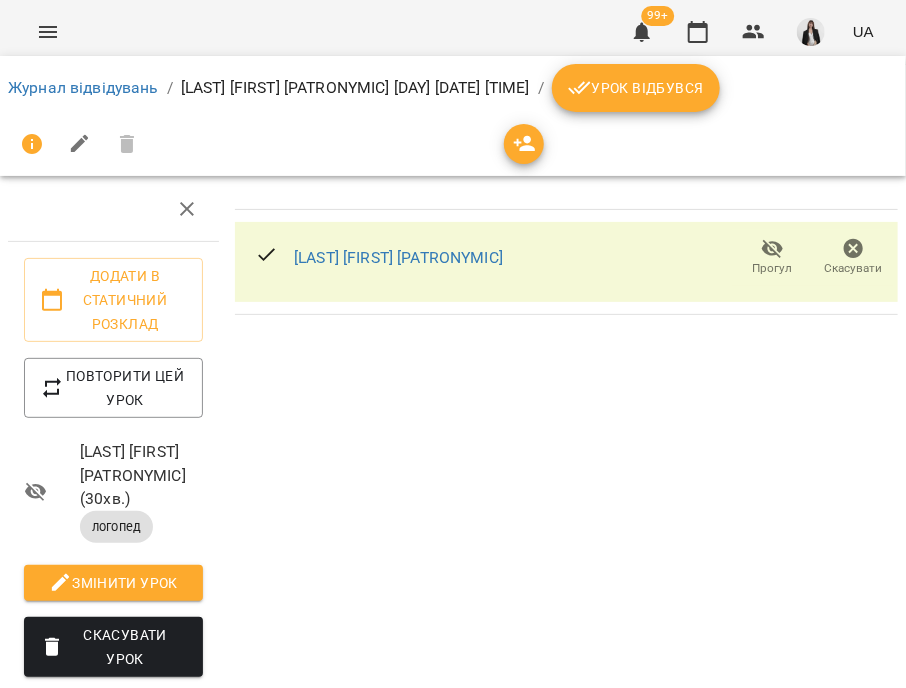 click on "Урок відбувся" at bounding box center (636, 88) 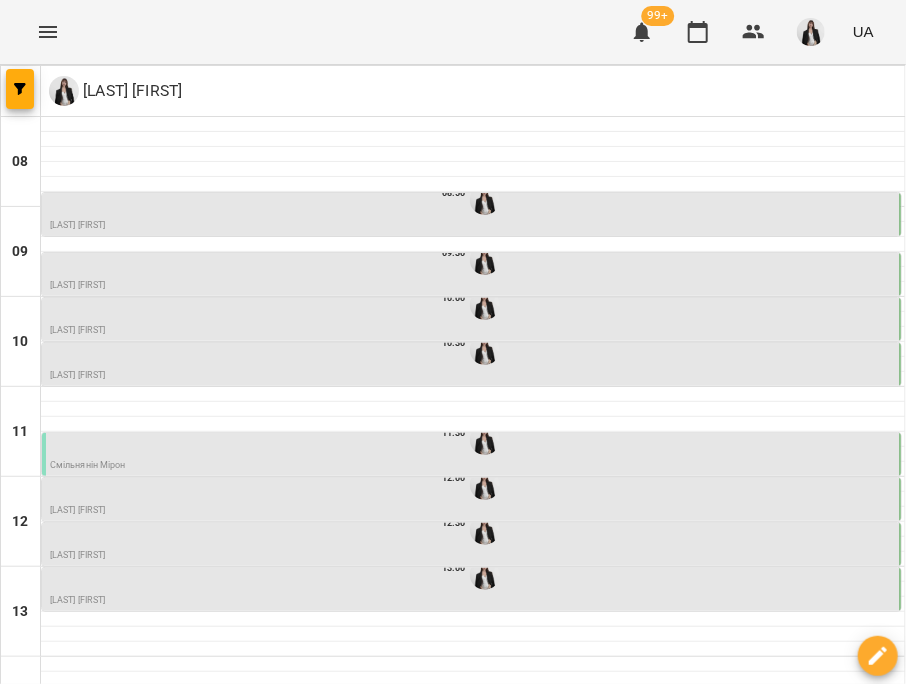 scroll, scrollTop: 236, scrollLeft: 0, axis: vertical 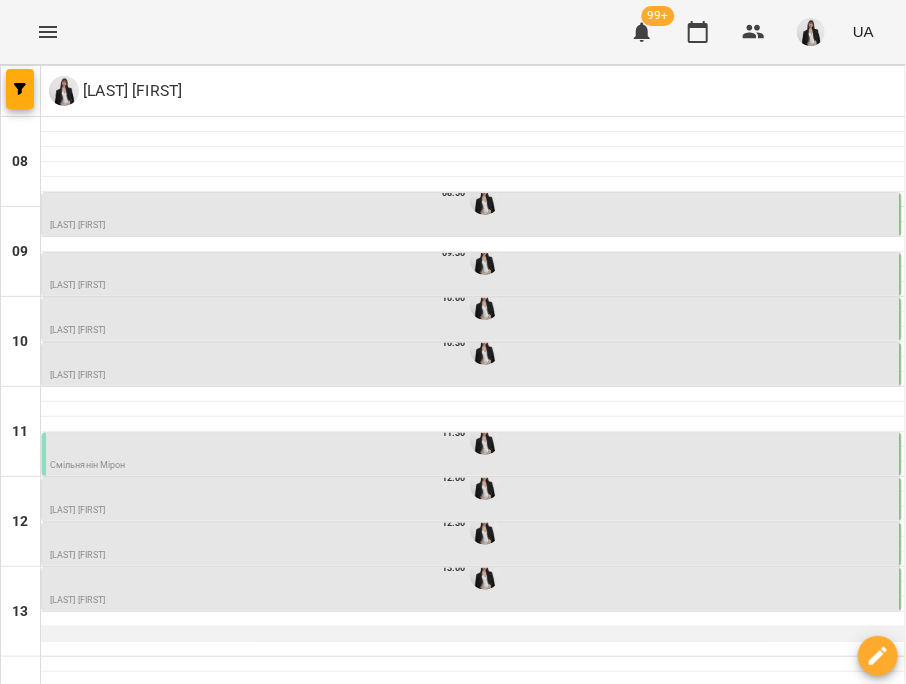 click at bounding box center [473, 641] 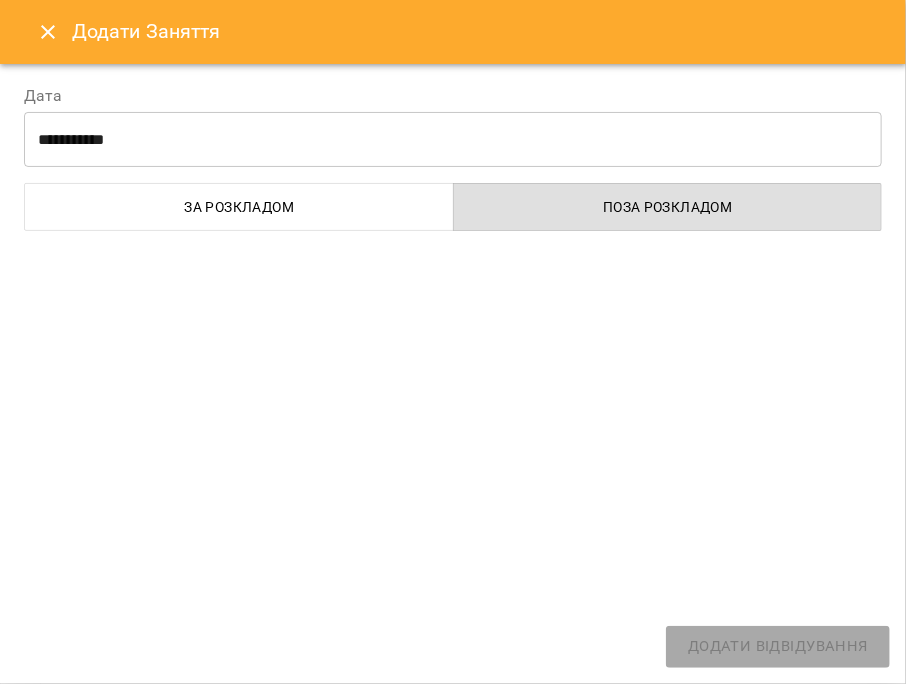 select on "**********" 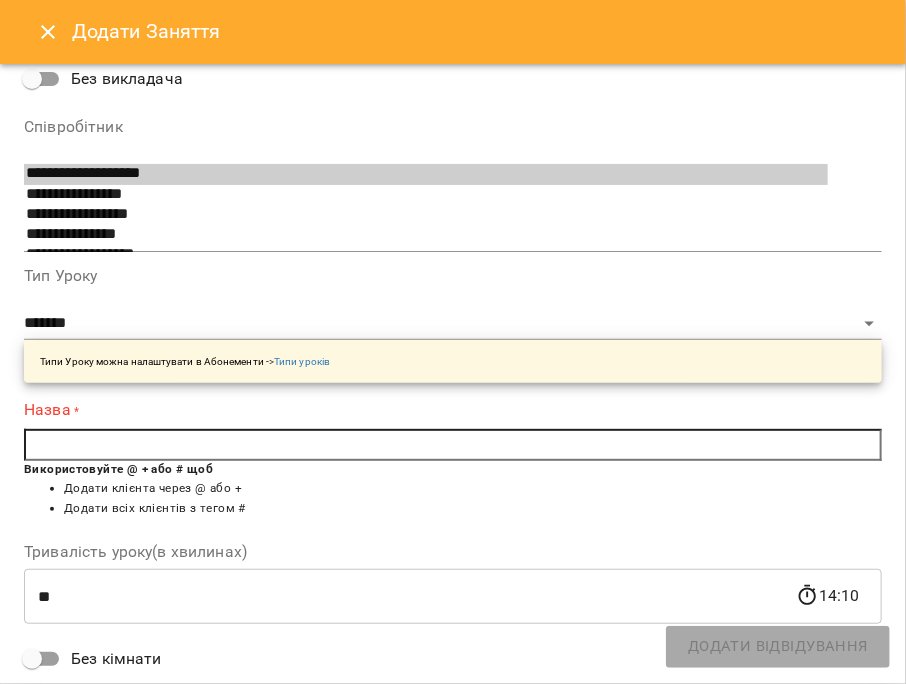scroll, scrollTop: 314, scrollLeft: 0, axis: vertical 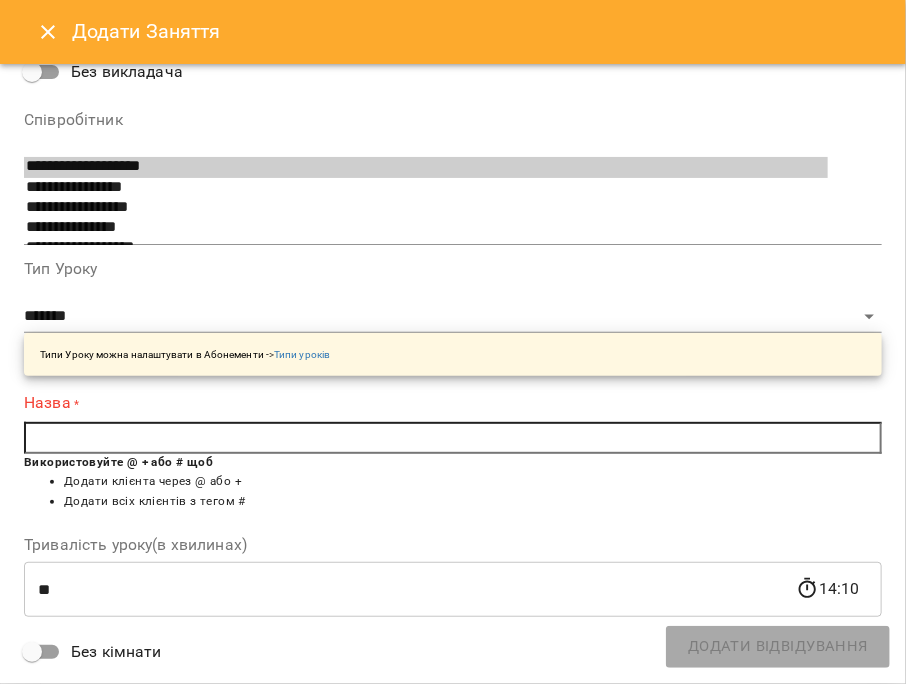 click at bounding box center [453, 438] 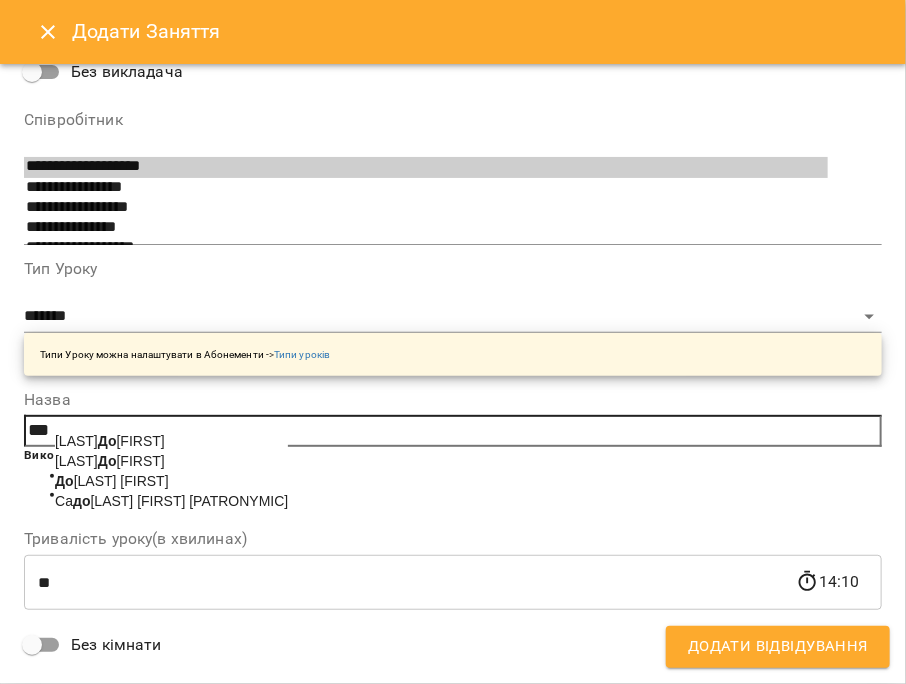 click on "[LAST] [LAST] [FIRST]" at bounding box center [112, 481] 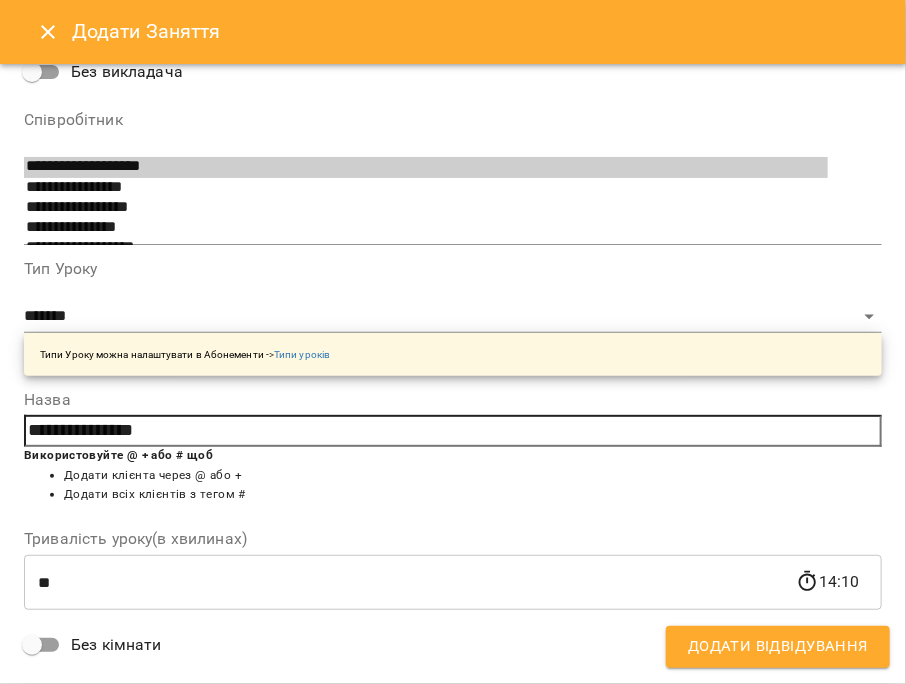 scroll, scrollTop: 497, scrollLeft: 0, axis: vertical 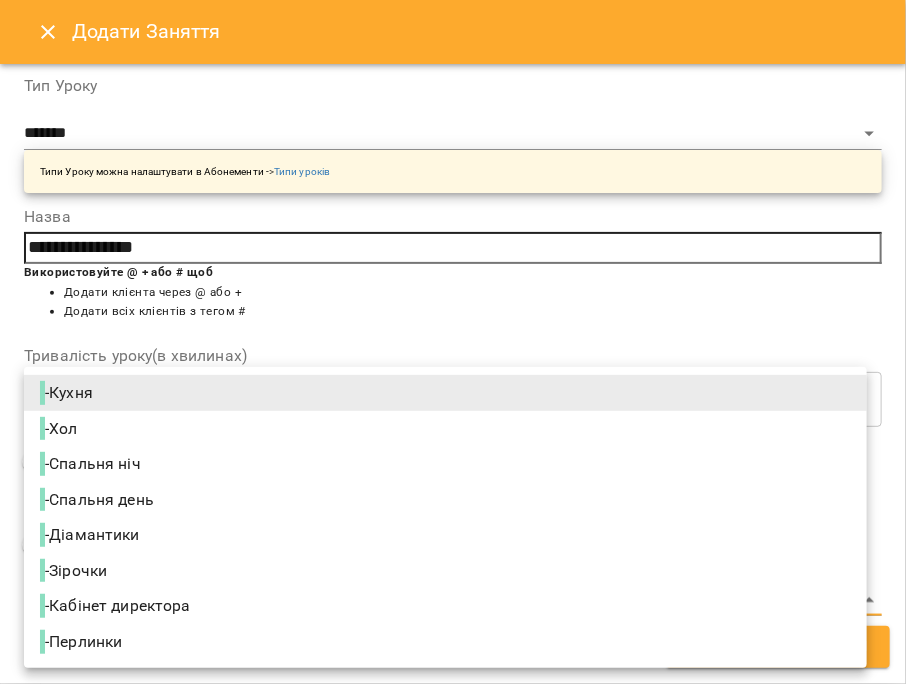 click on "**********" at bounding box center [453, 699] 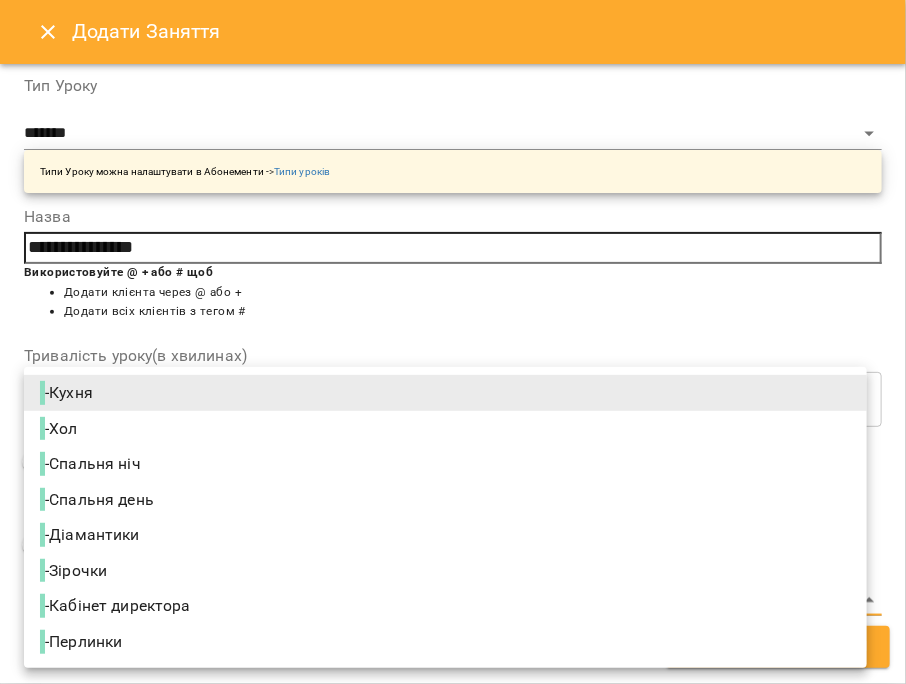 click on "-  Кабінет директора" at bounding box center [117, 606] 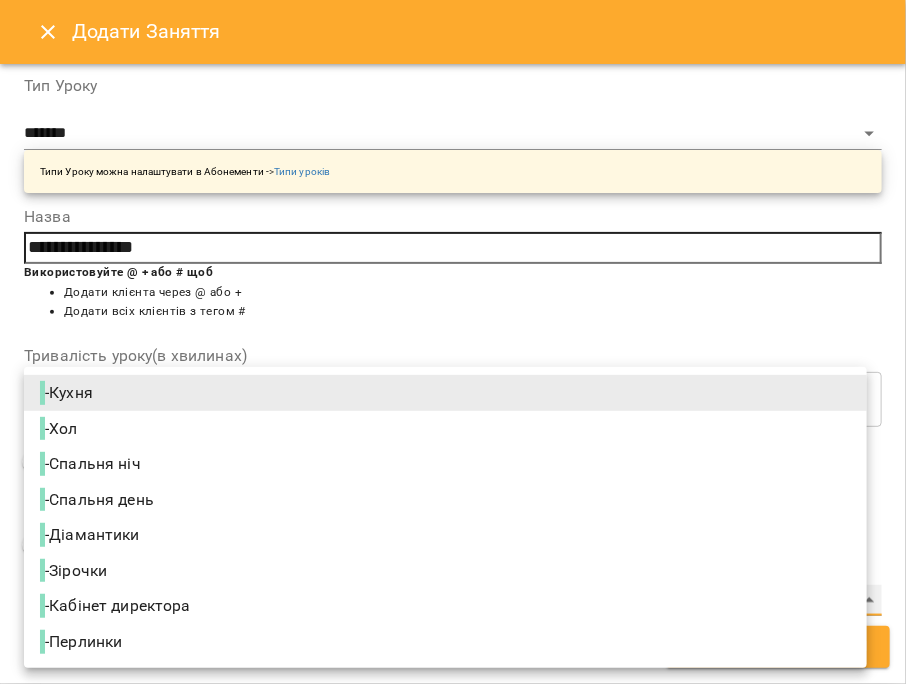 type on "**********" 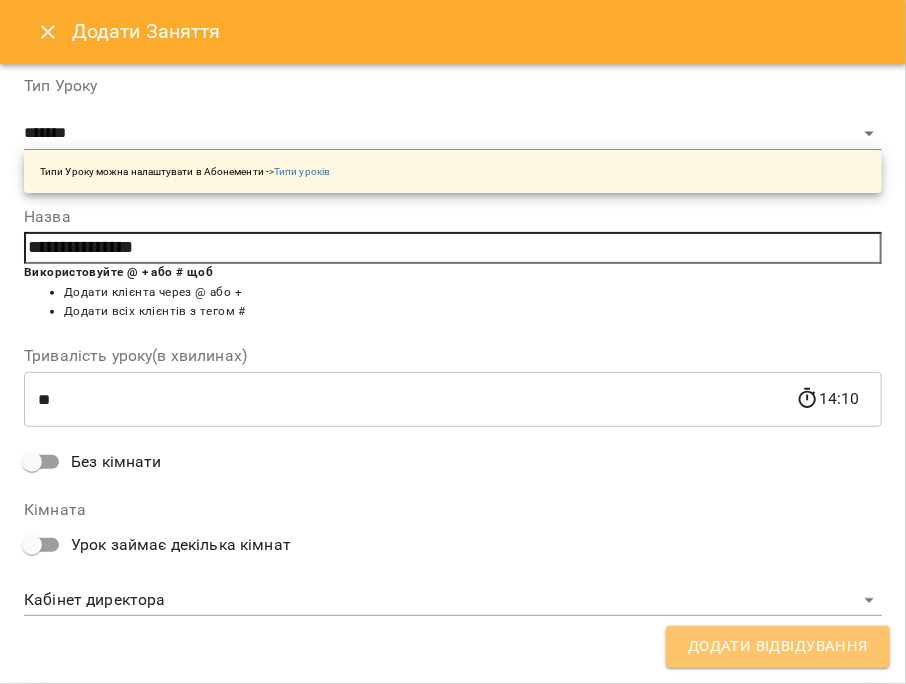 click on "Додати Відвідування" at bounding box center [778, 647] 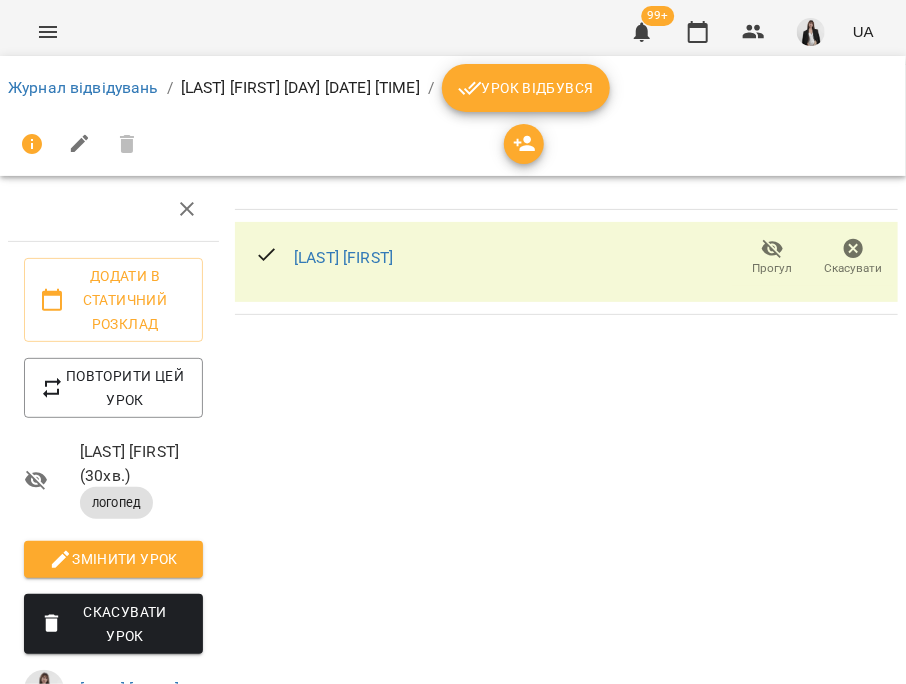 click on "Урок відбувся" at bounding box center (526, 88) 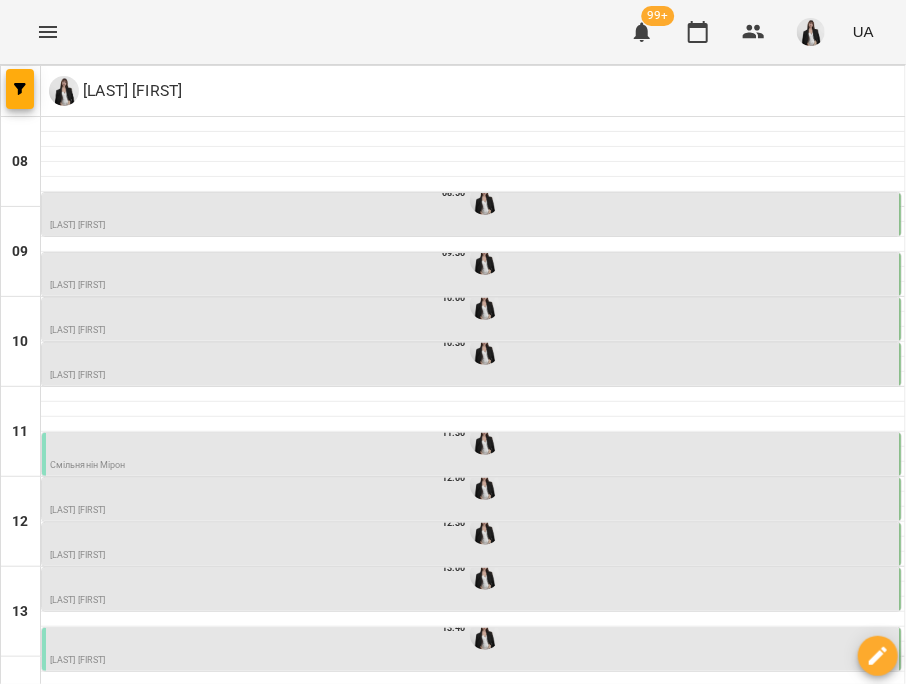 scroll, scrollTop: 0, scrollLeft: 0, axis: both 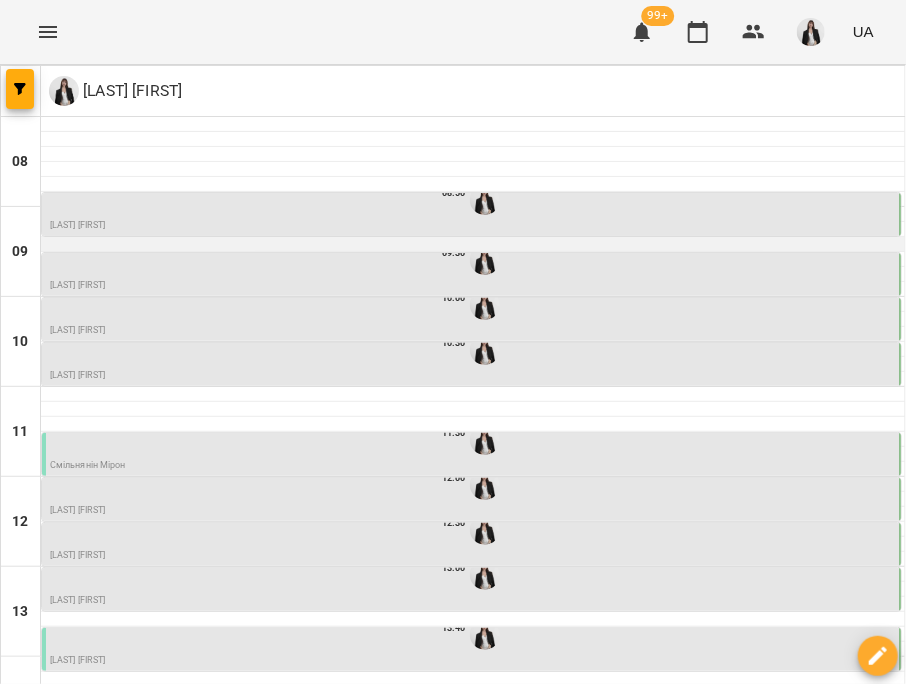 click at bounding box center [473, 244] 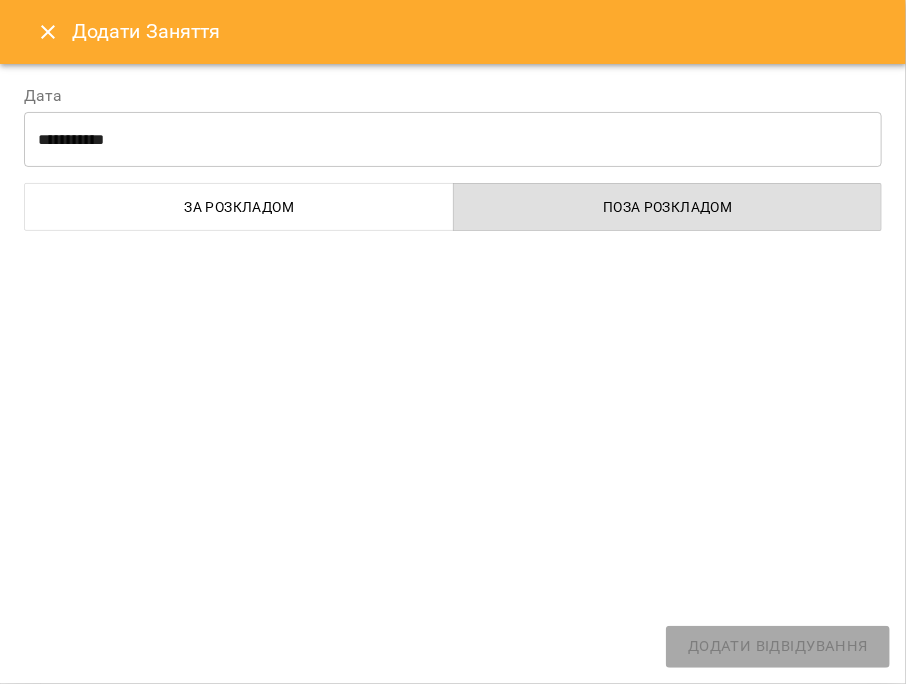 select on "**********" 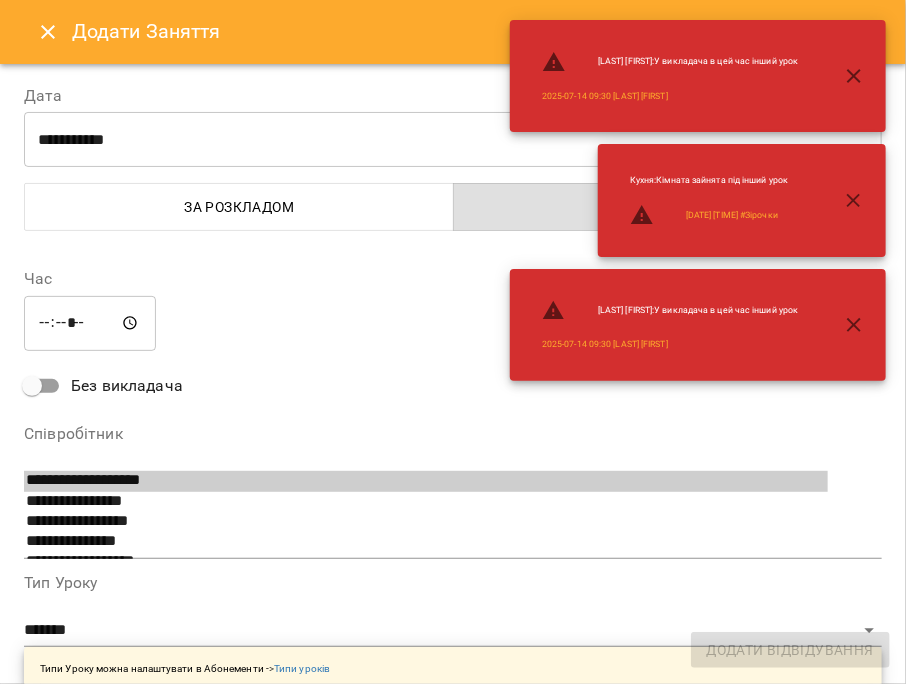 scroll, scrollTop: 262, scrollLeft: 0, axis: vertical 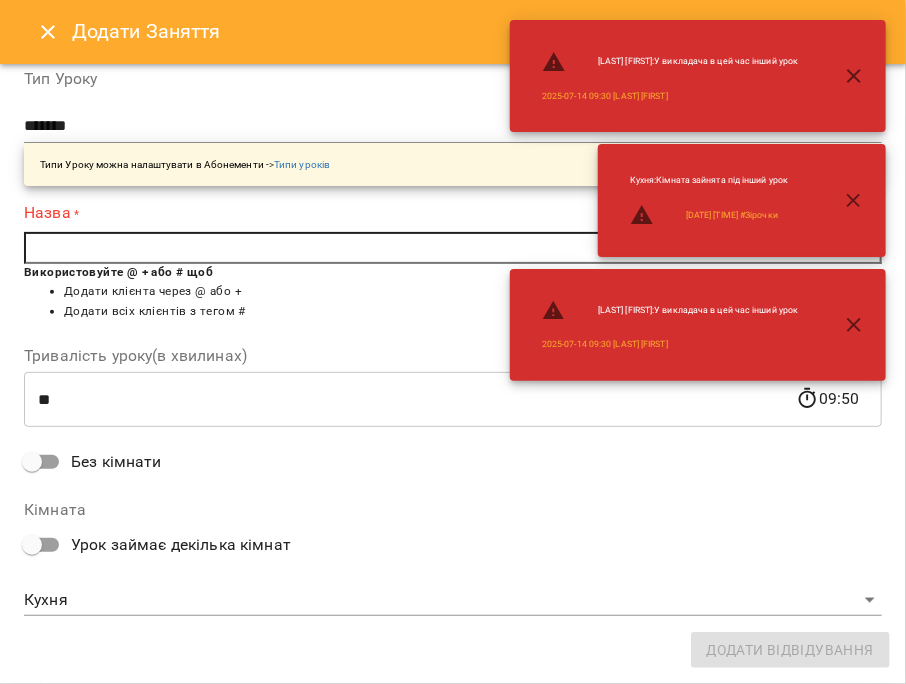 click on "**********" at bounding box center (453, 699) 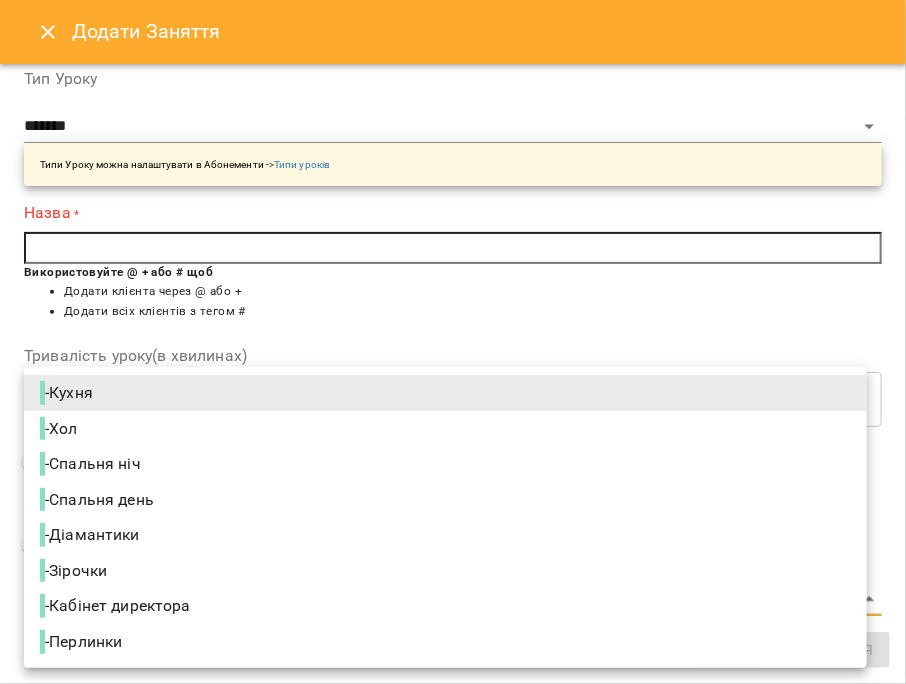 click on "-  Кабінет директора" at bounding box center (117, 606) 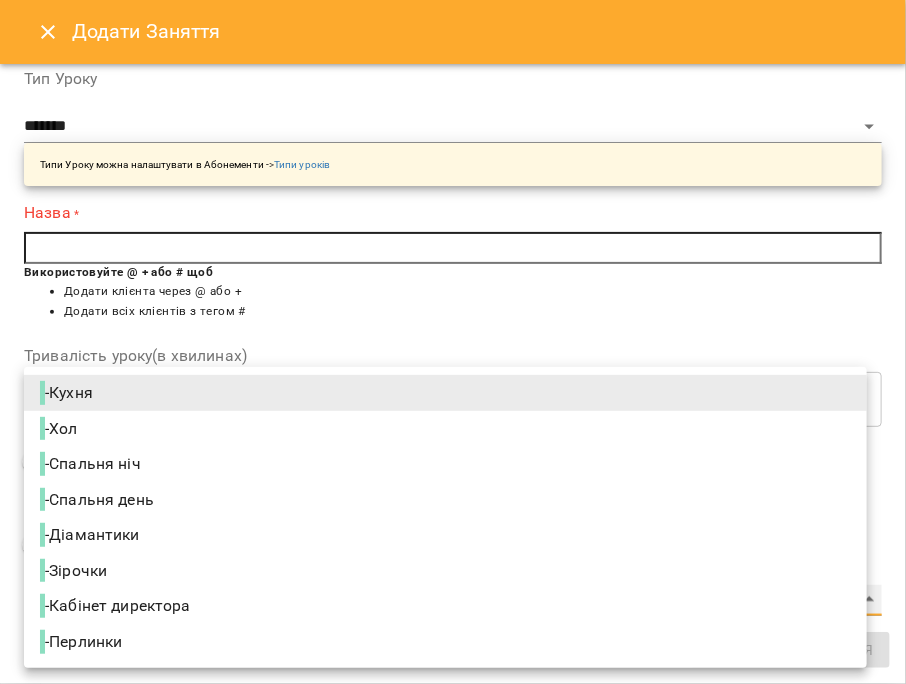 type on "**********" 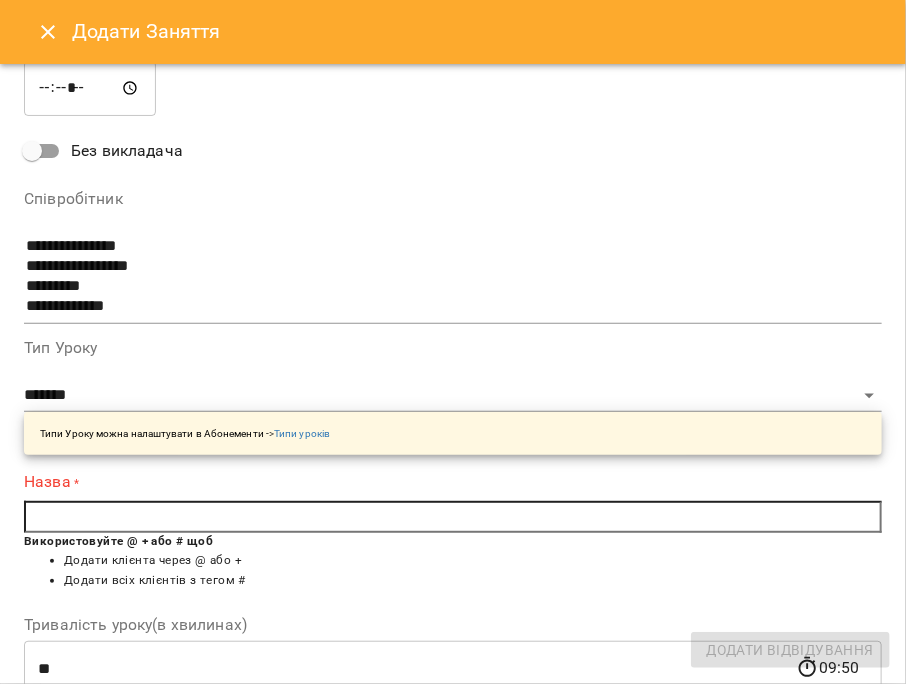 scroll, scrollTop: 236, scrollLeft: 0, axis: vertical 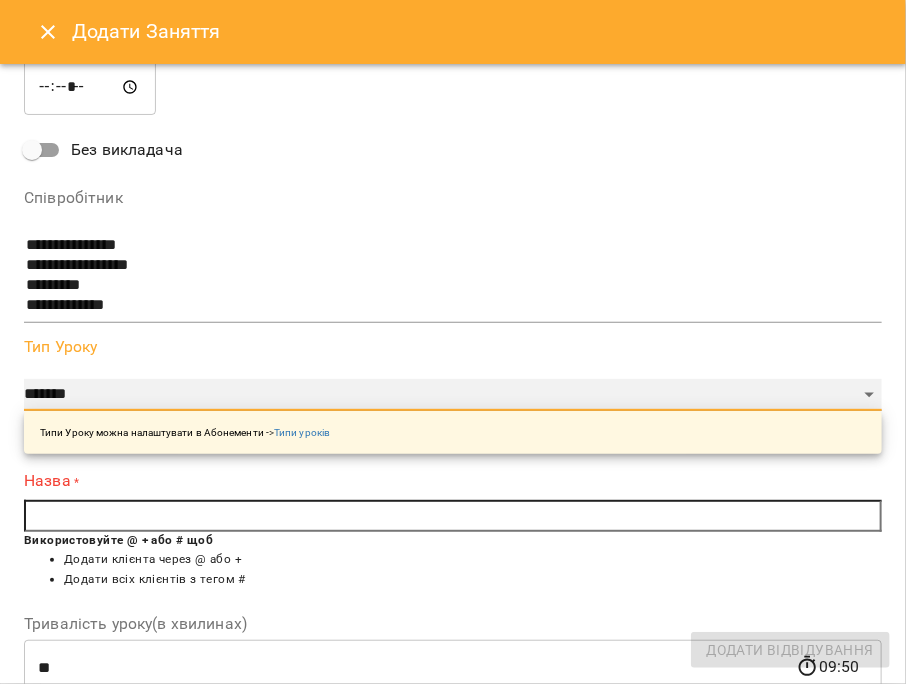 click on "**********" at bounding box center [453, 395] 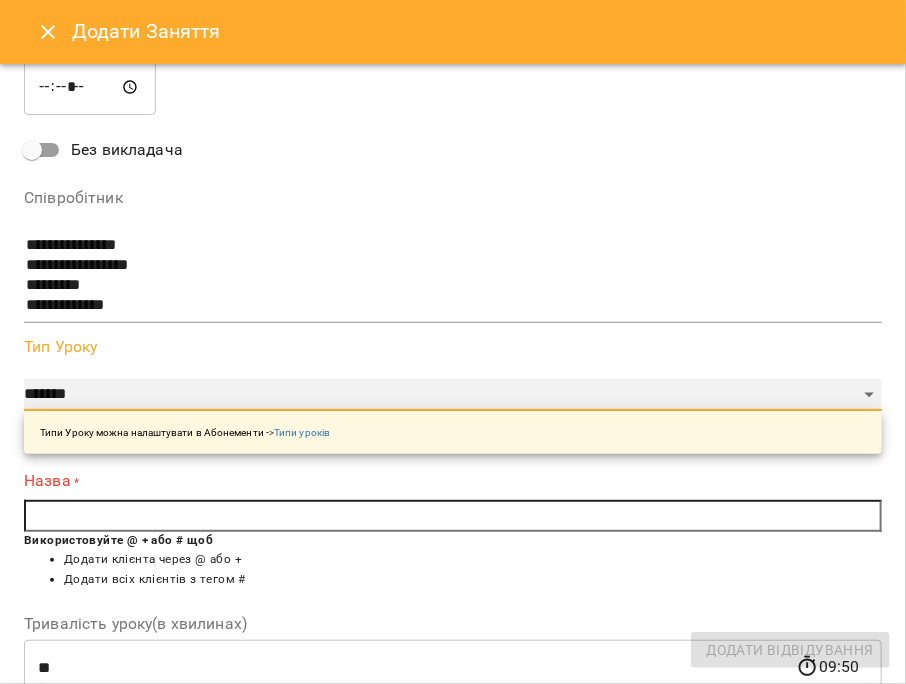 select on "**" 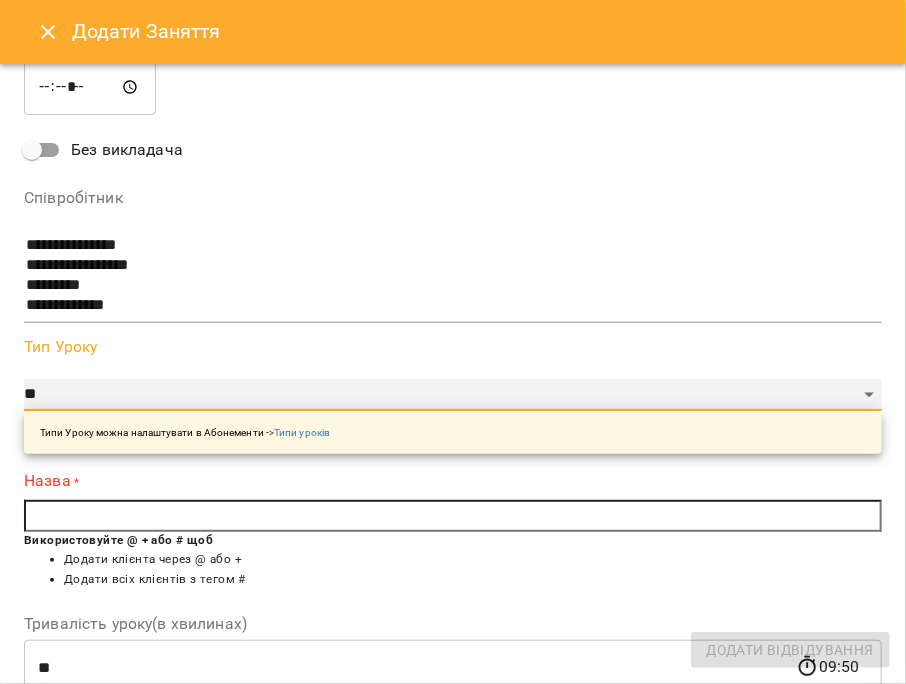 click on "**********" at bounding box center (453, 395) 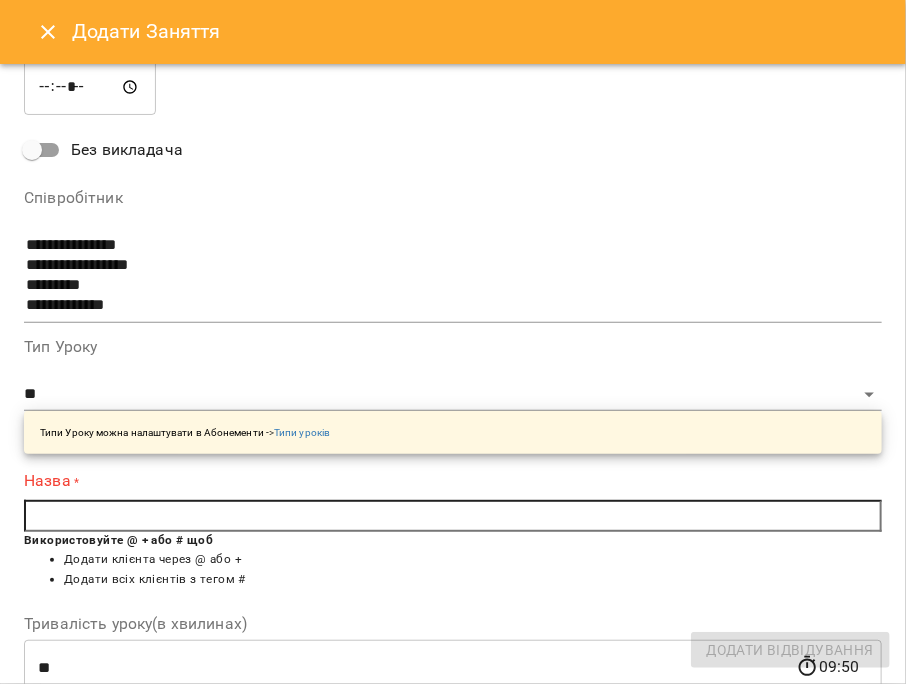 click at bounding box center [453, 516] 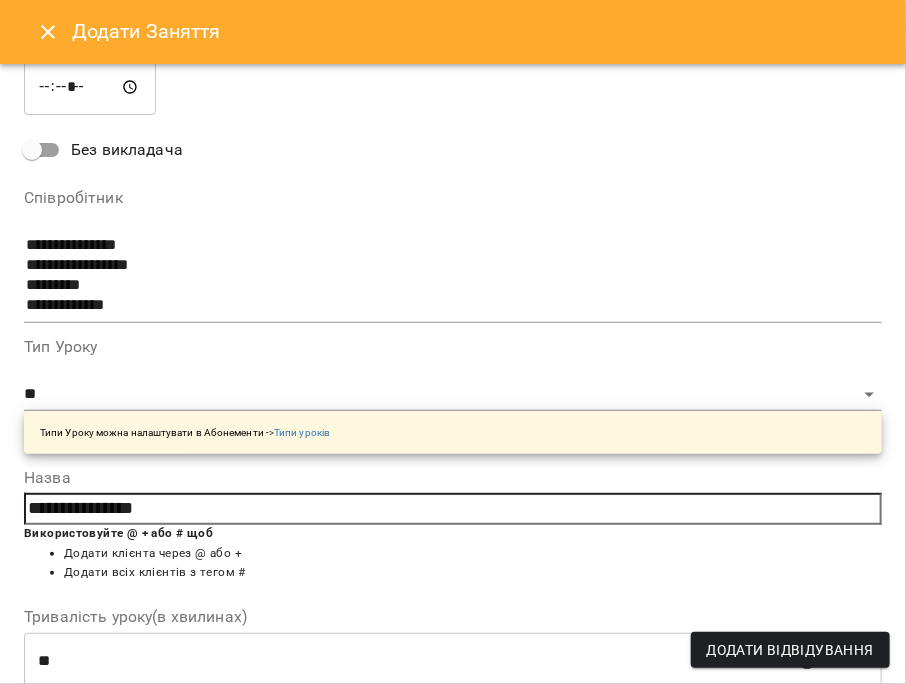 type on "**********" 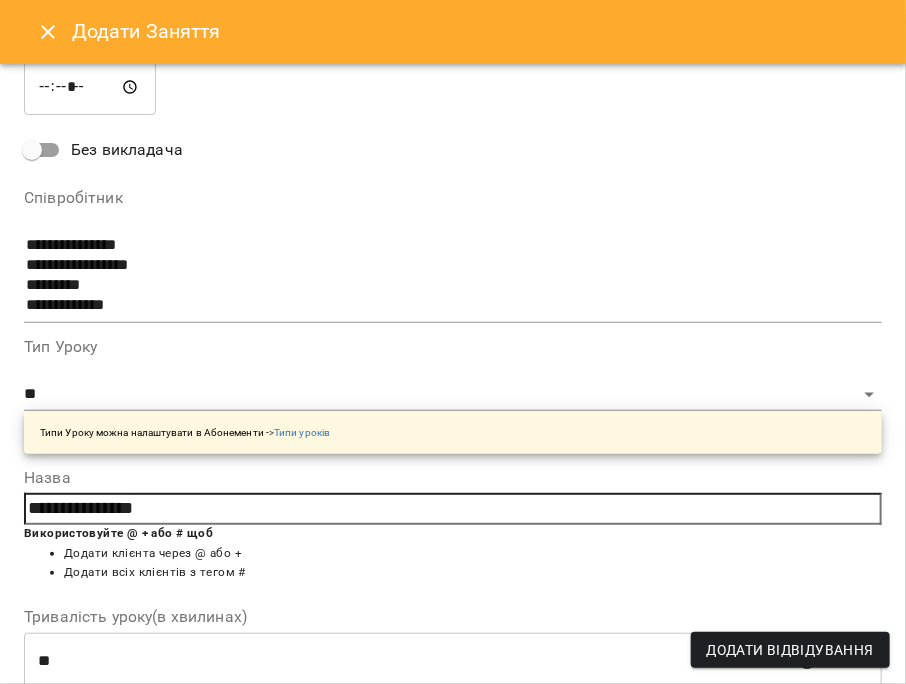 click on "Додати всіх клієнтів з тегом #" at bounding box center (473, 573) 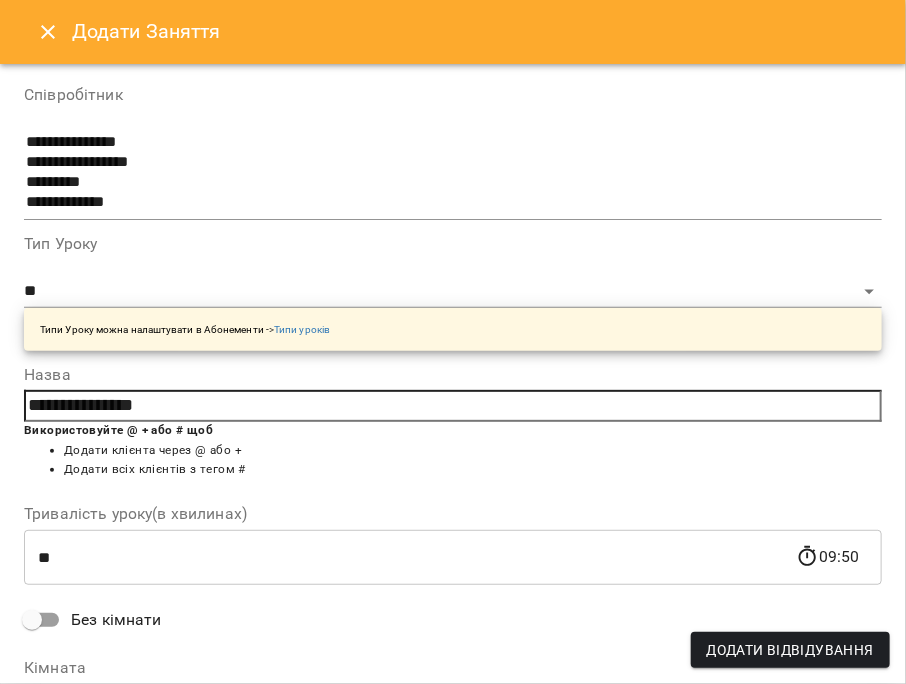 scroll, scrollTop: 340, scrollLeft: 0, axis: vertical 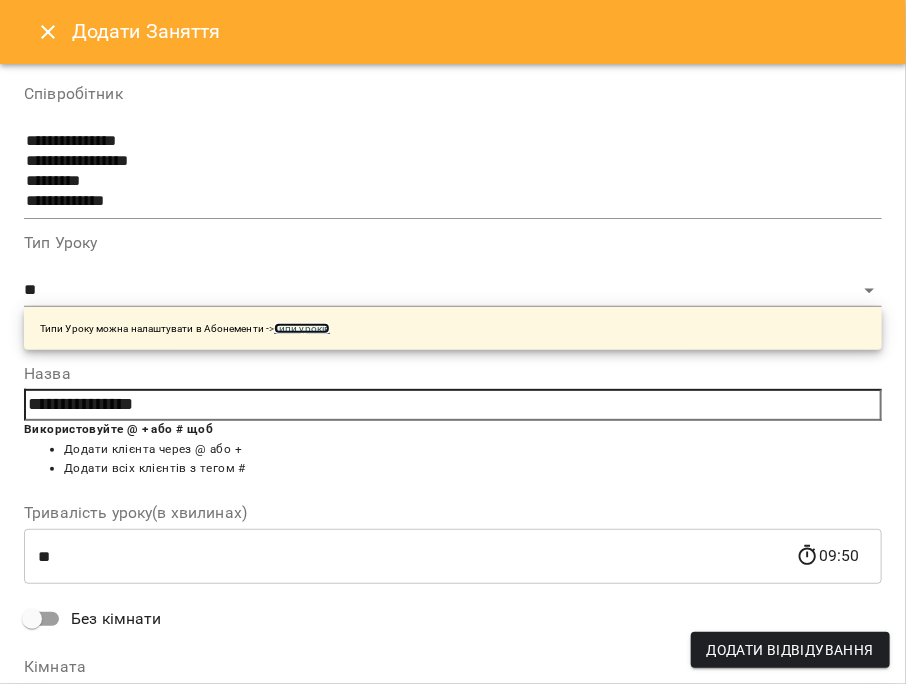 click on "Типи уроків" at bounding box center [302, 328] 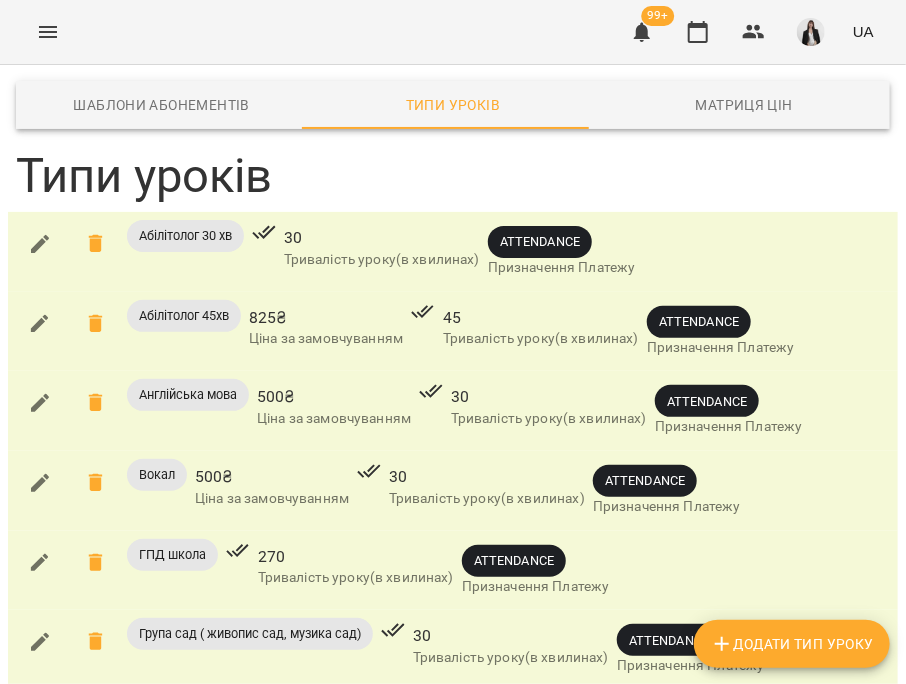 scroll, scrollTop: 804, scrollLeft: 0, axis: vertical 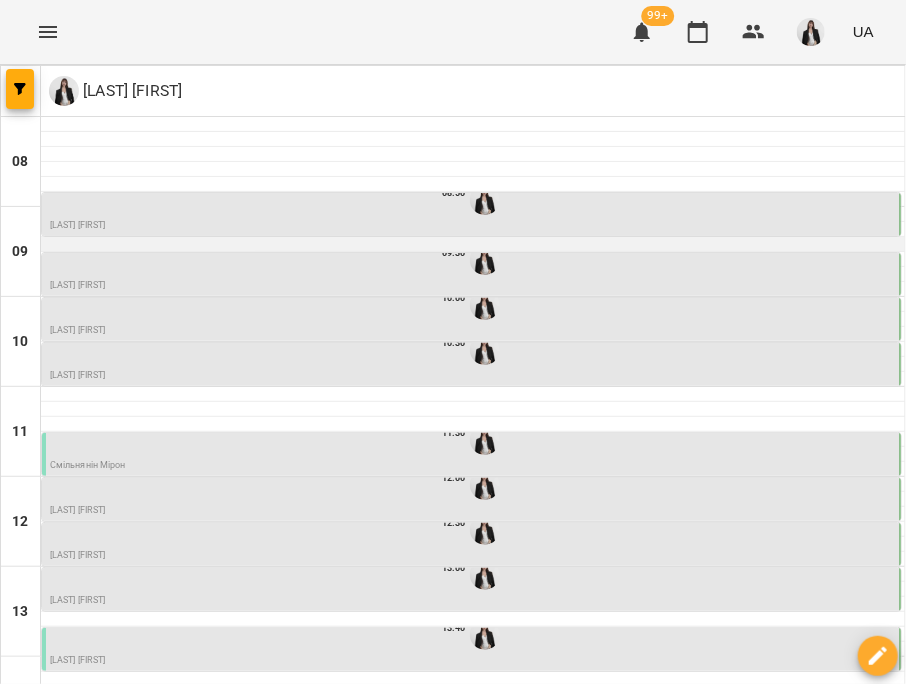 click at bounding box center [473, 244] 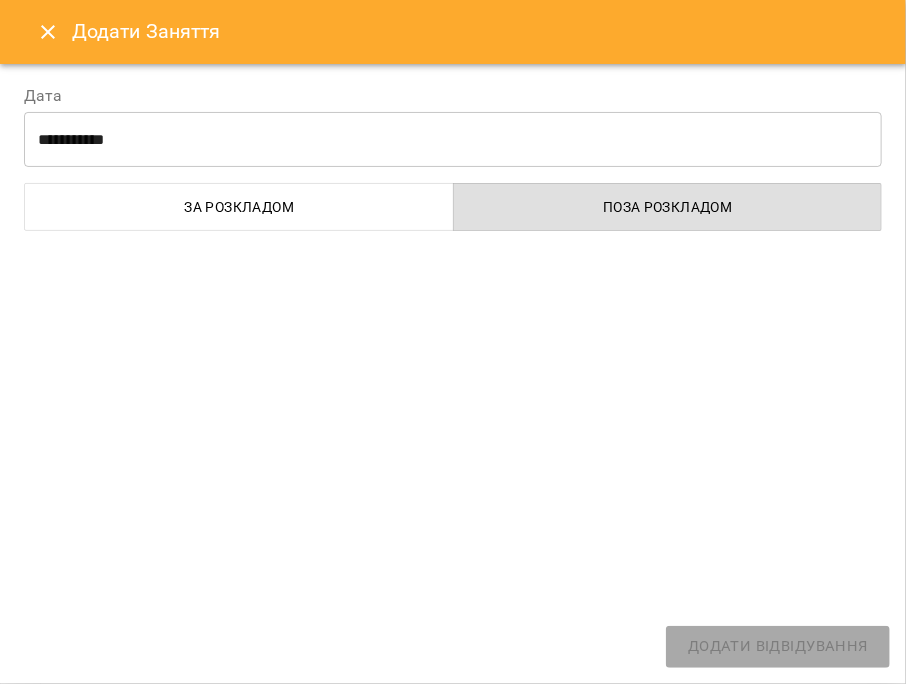 select on "**********" 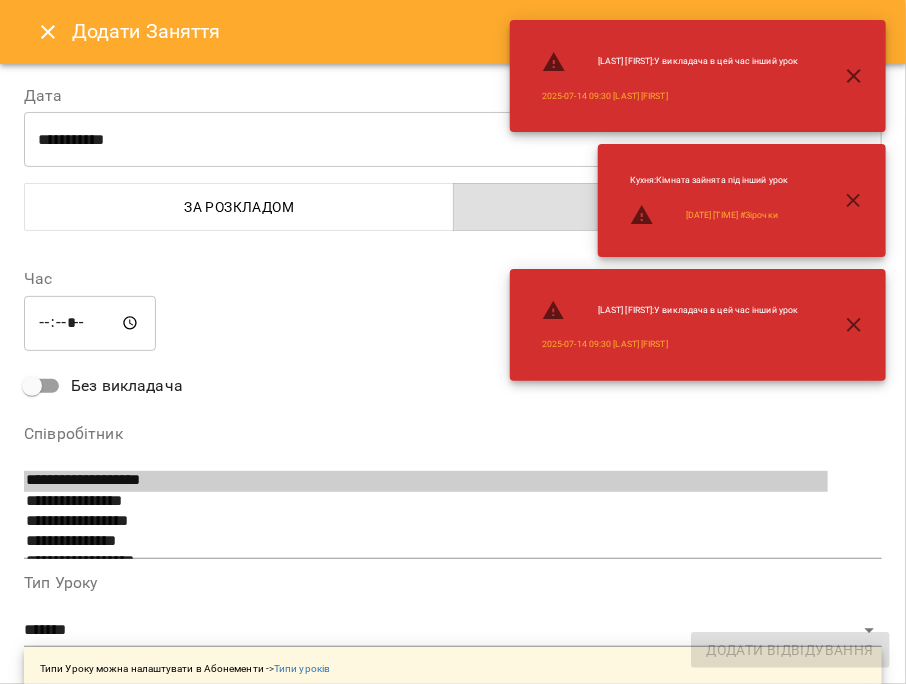 scroll, scrollTop: 262, scrollLeft: 0, axis: vertical 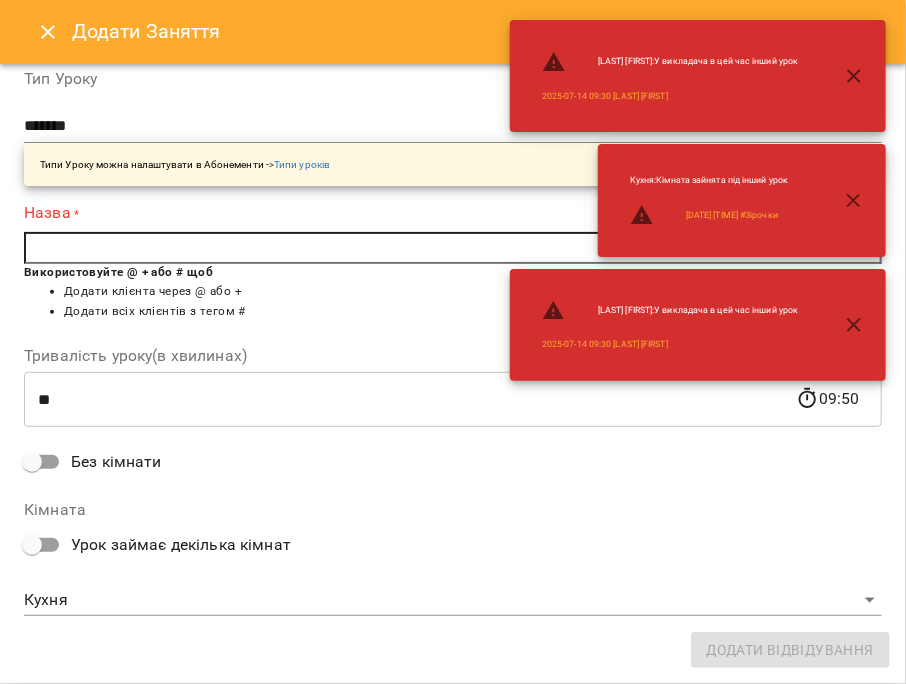click on "**********" at bounding box center (453, 699) 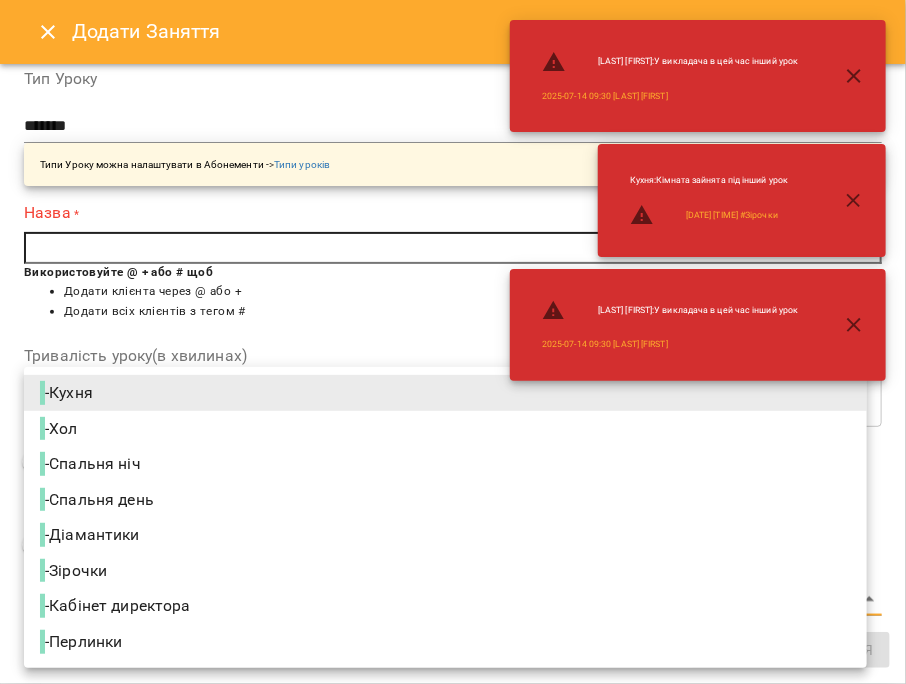 click on "-  Кабінет директора" at bounding box center (117, 606) 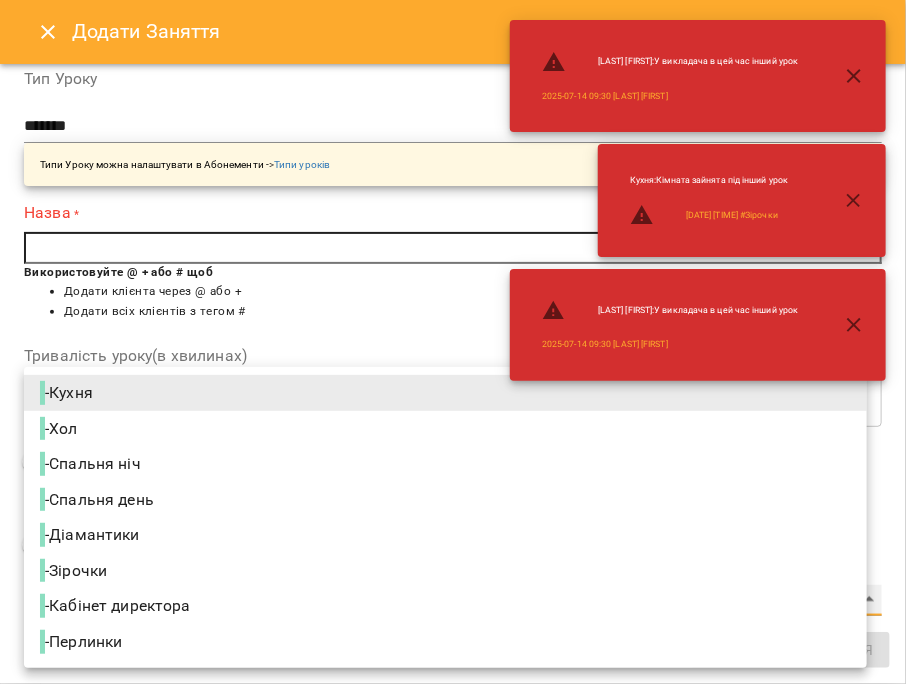 type on "**********" 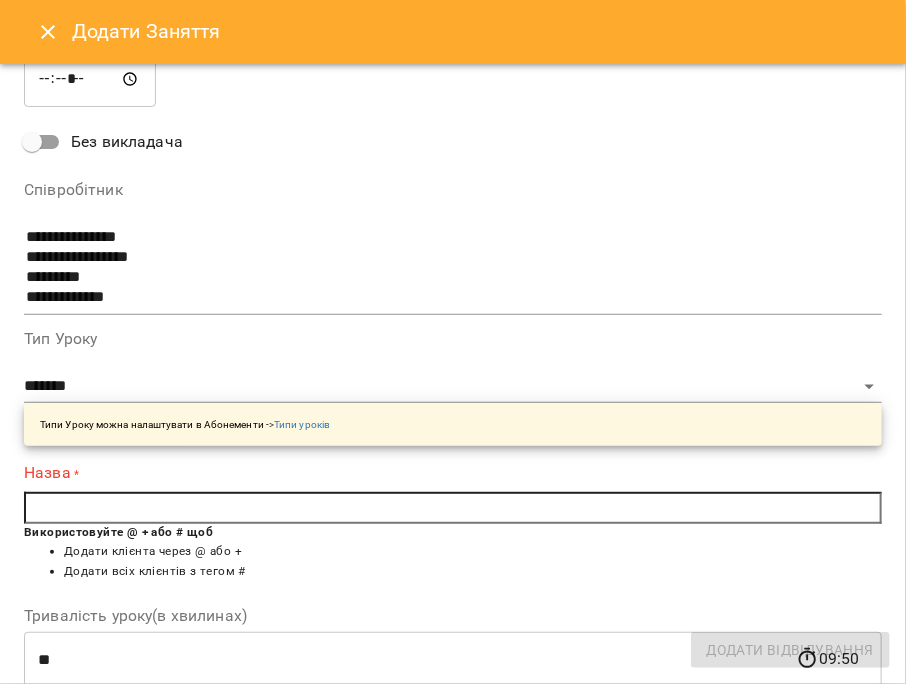 scroll, scrollTop: 278, scrollLeft: 0, axis: vertical 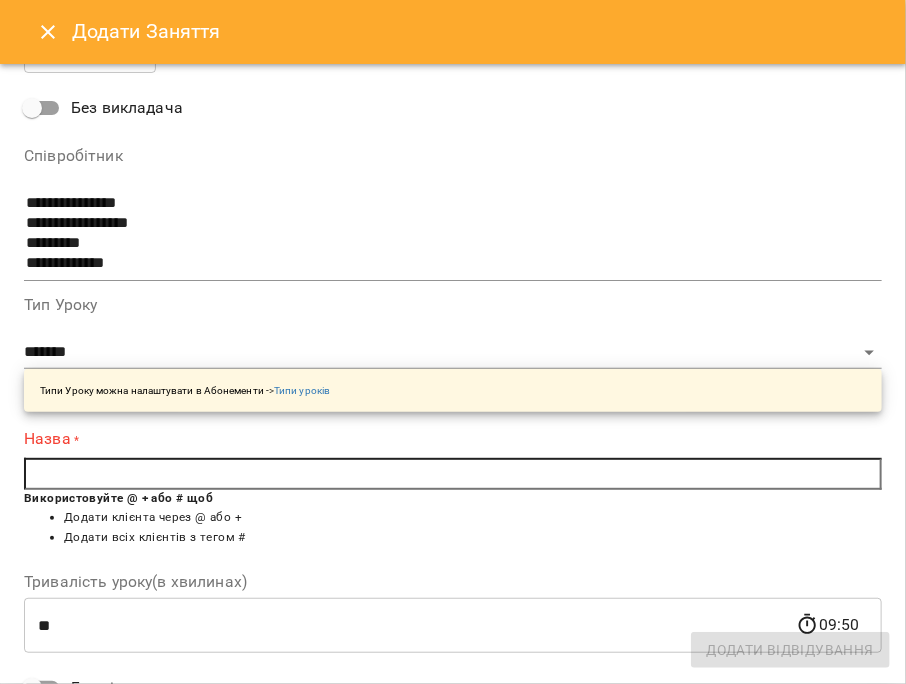 click at bounding box center [453, 474] 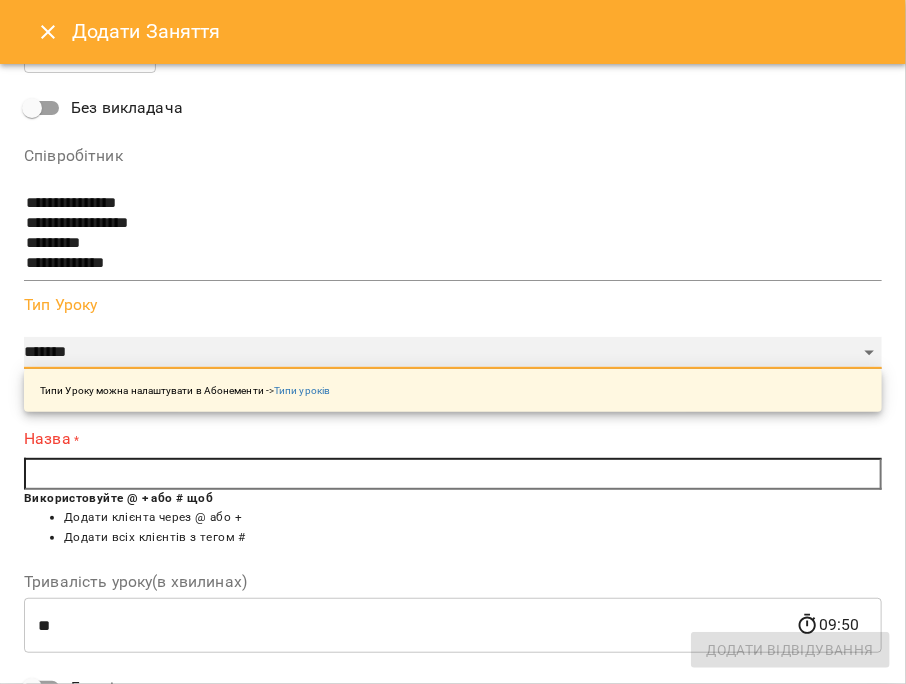 click on "**********" at bounding box center [453, 353] 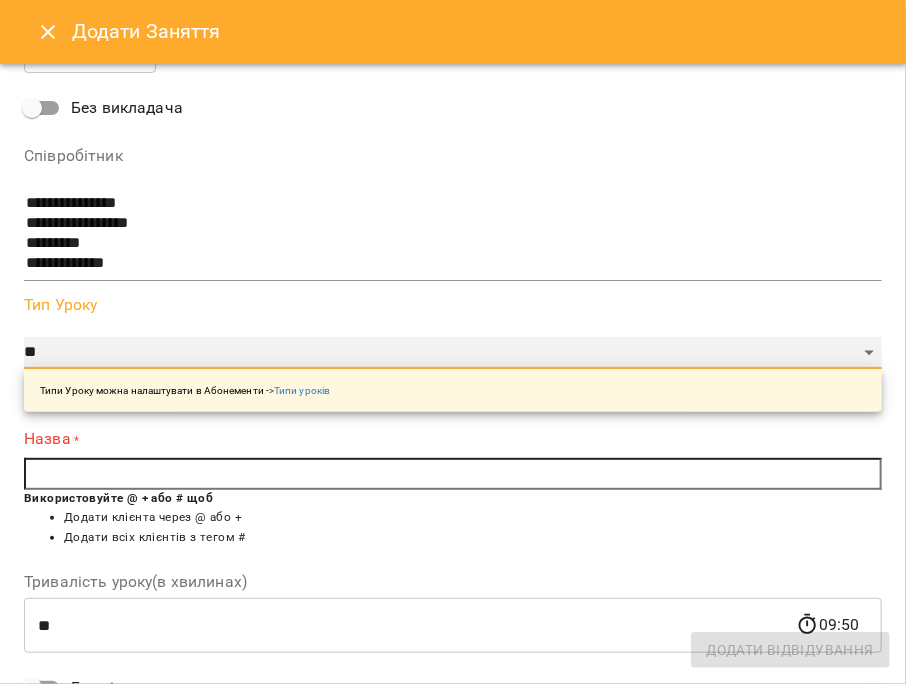 click on "**********" at bounding box center [453, 353] 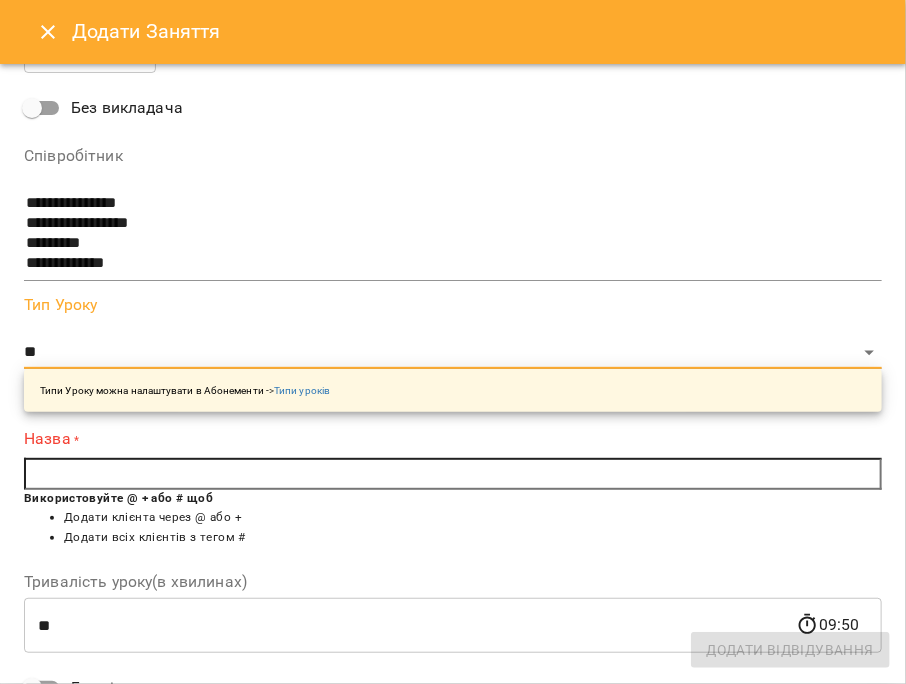 click at bounding box center [453, 474] 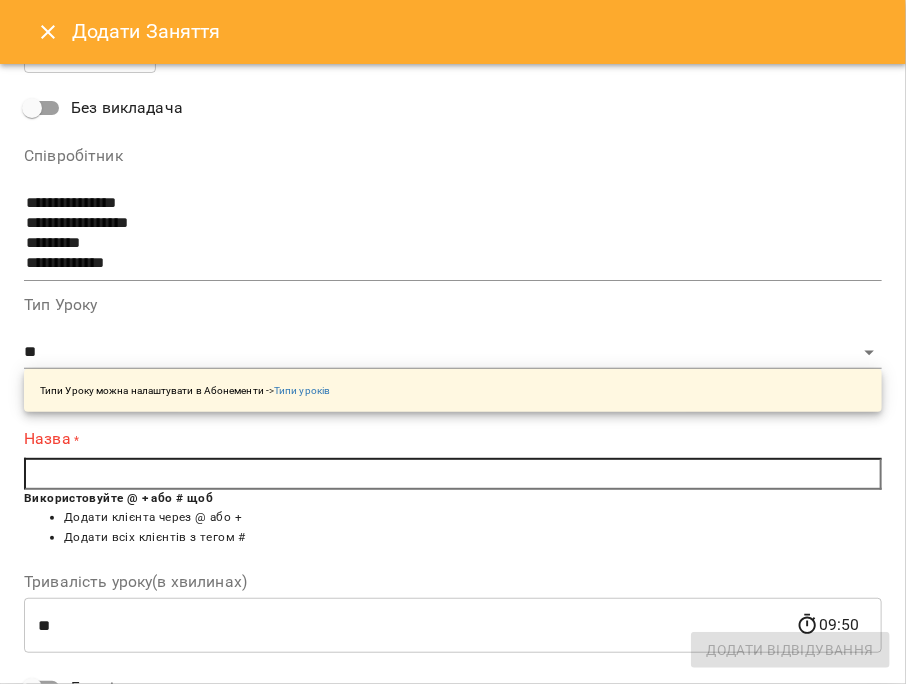 type on "*" 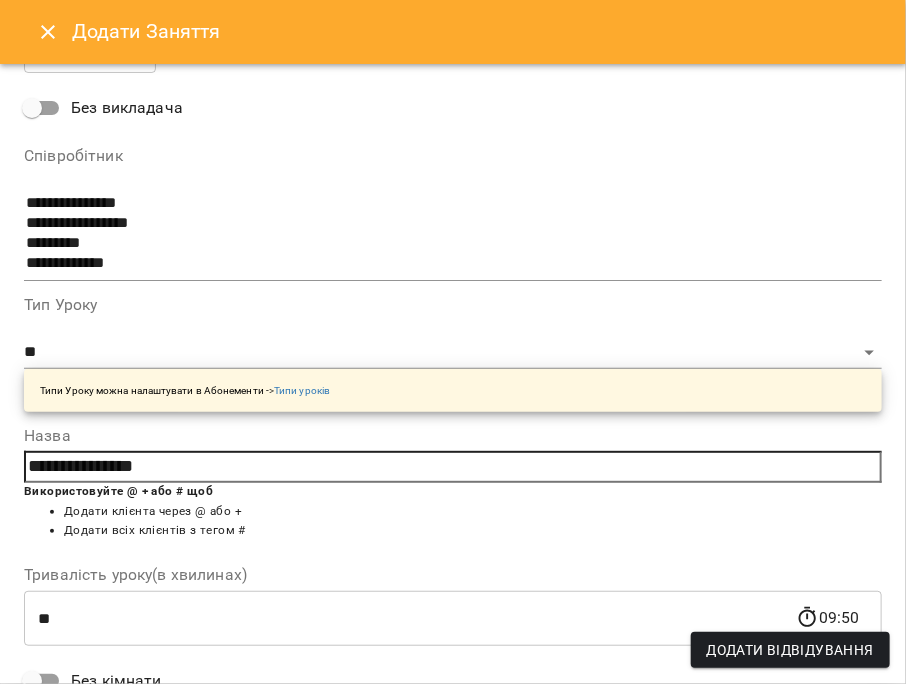 type on "**********" 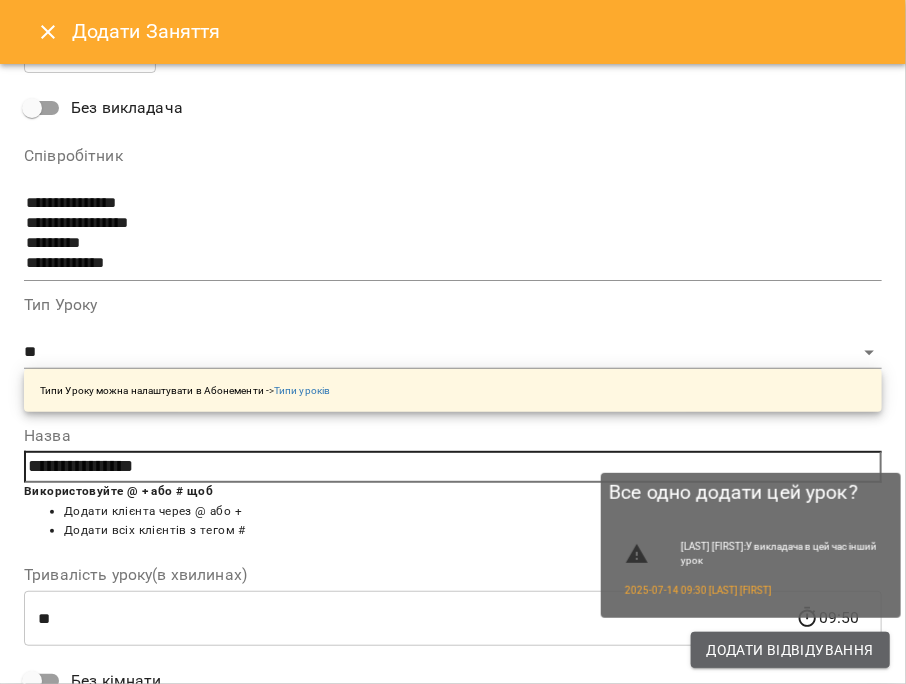 click on "Додати Відвідування" at bounding box center [790, 650] 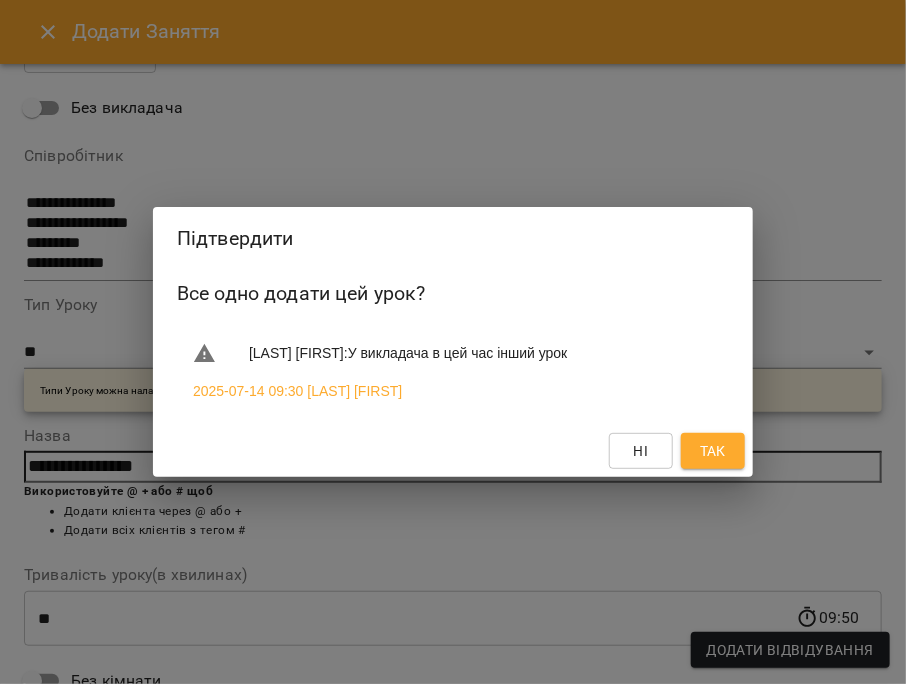 click on "Підтвердити Все одно додати цей урок? [LAST] [FIRST] :  У викладача в цей час інший урок [DATE] [TIME]   [LAST] [FIRST] Ні Так" at bounding box center (453, 342) 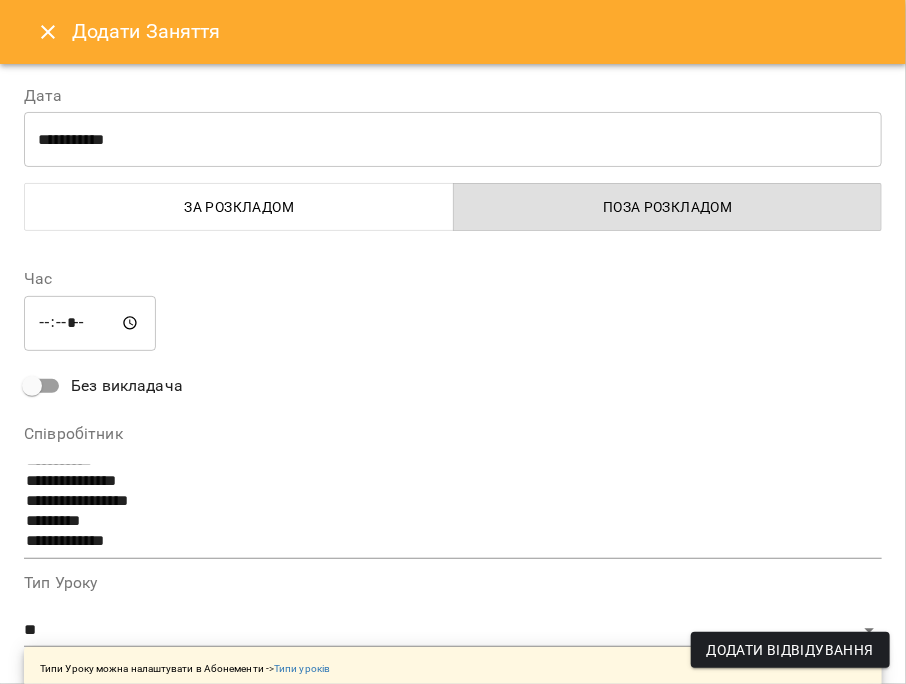 scroll, scrollTop: 0, scrollLeft: 0, axis: both 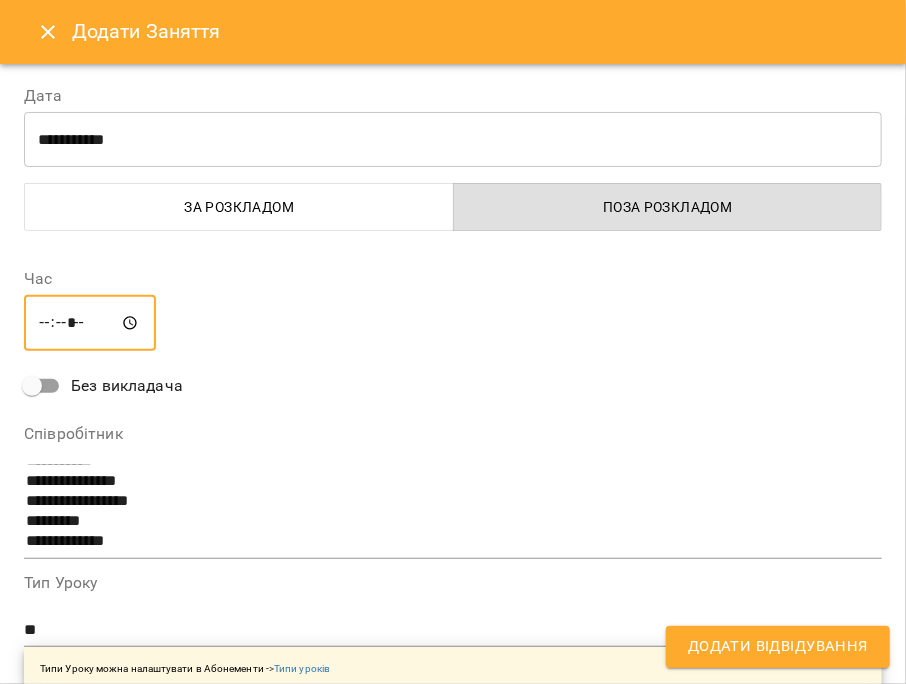type on "*****" 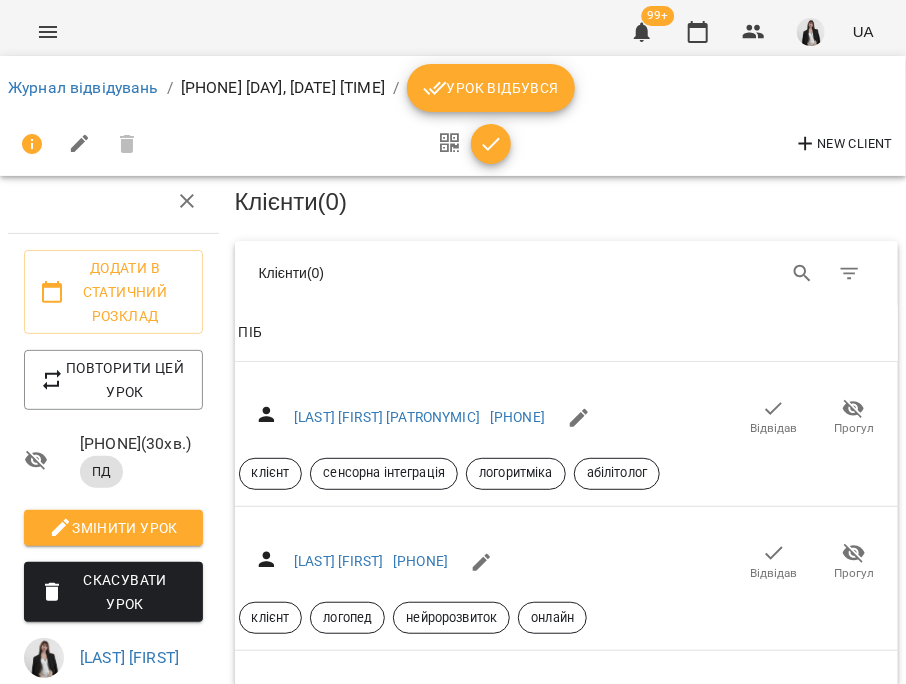 scroll, scrollTop: 14707, scrollLeft: 0, axis: vertical 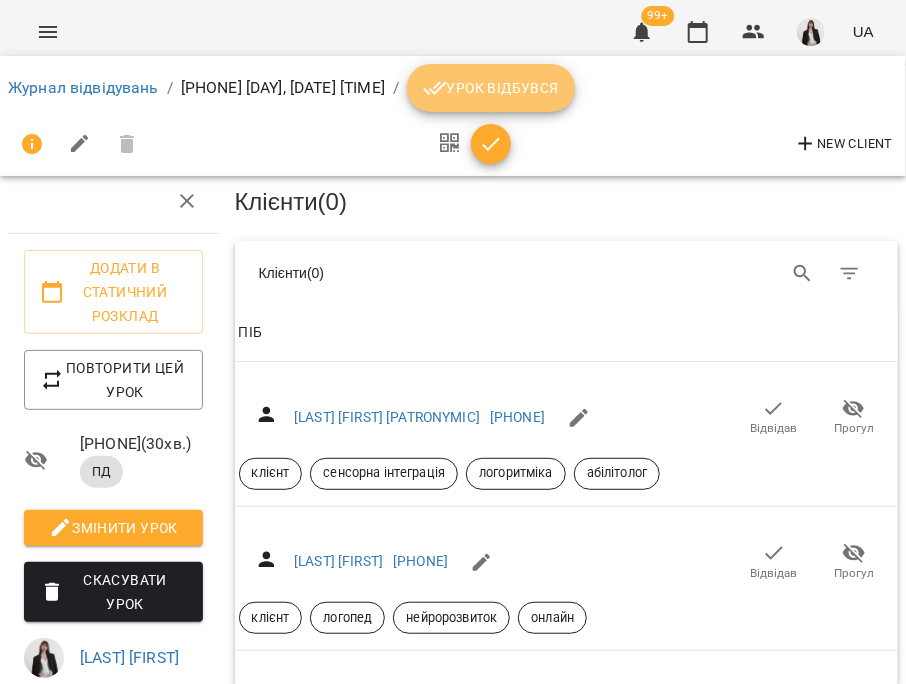 click on "Урок відбувся" at bounding box center [491, 88] 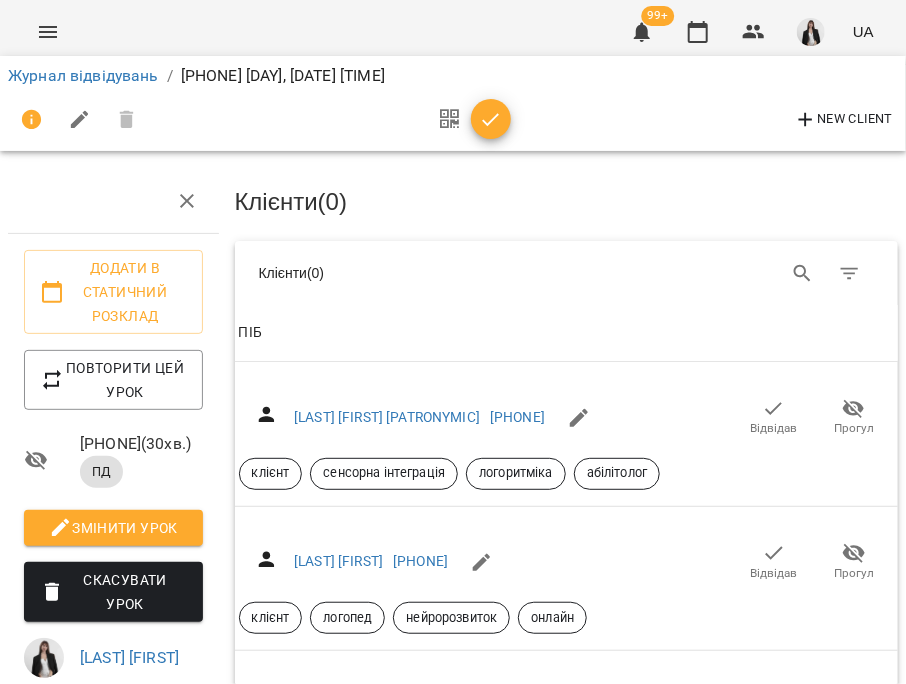 scroll, scrollTop: 14707, scrollLeft: 0, axis: vertical 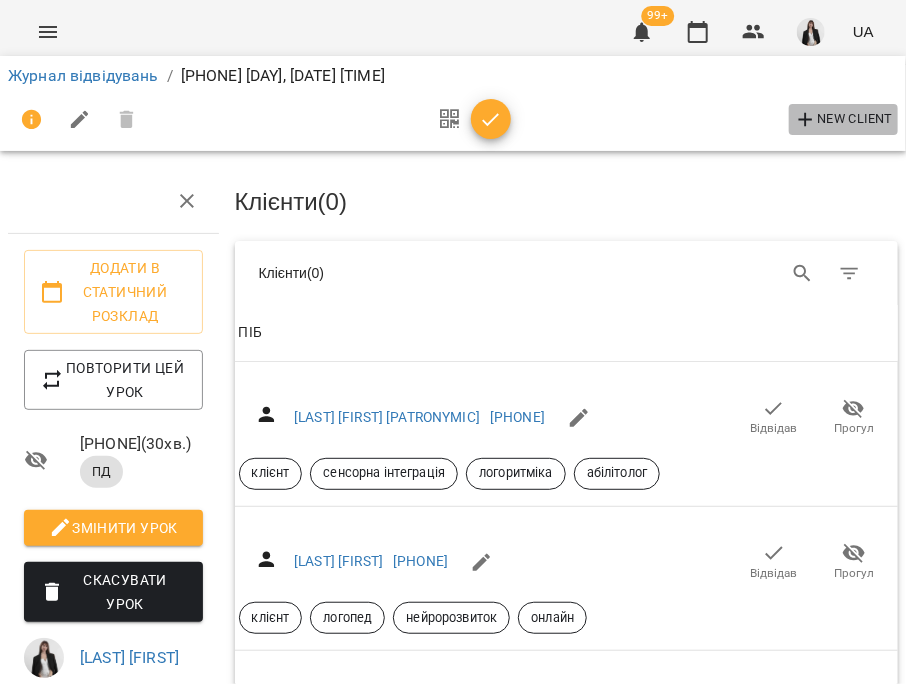 click 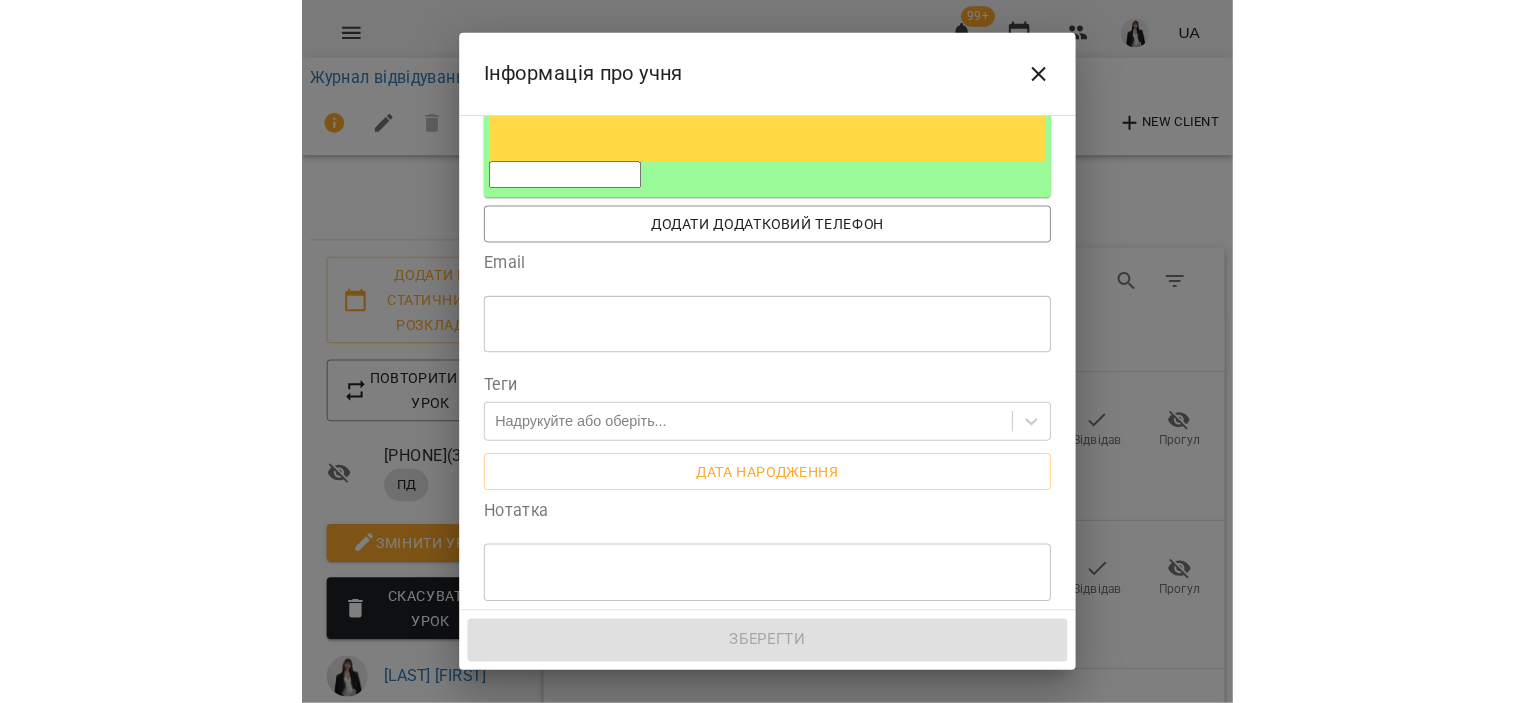 scroll, scrollTop: 0, scrollLeft: 0, axis: both 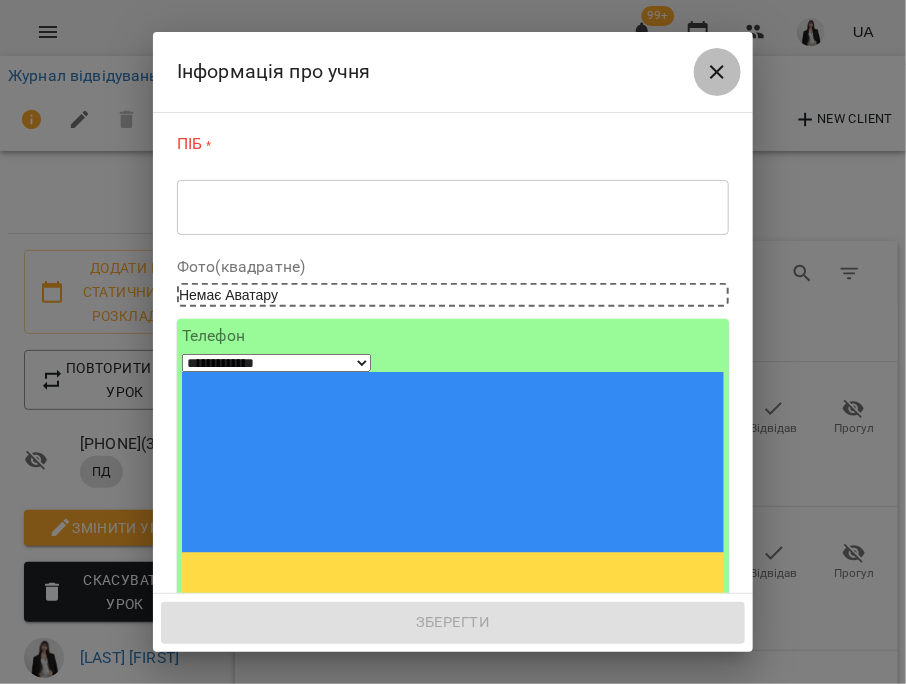 click 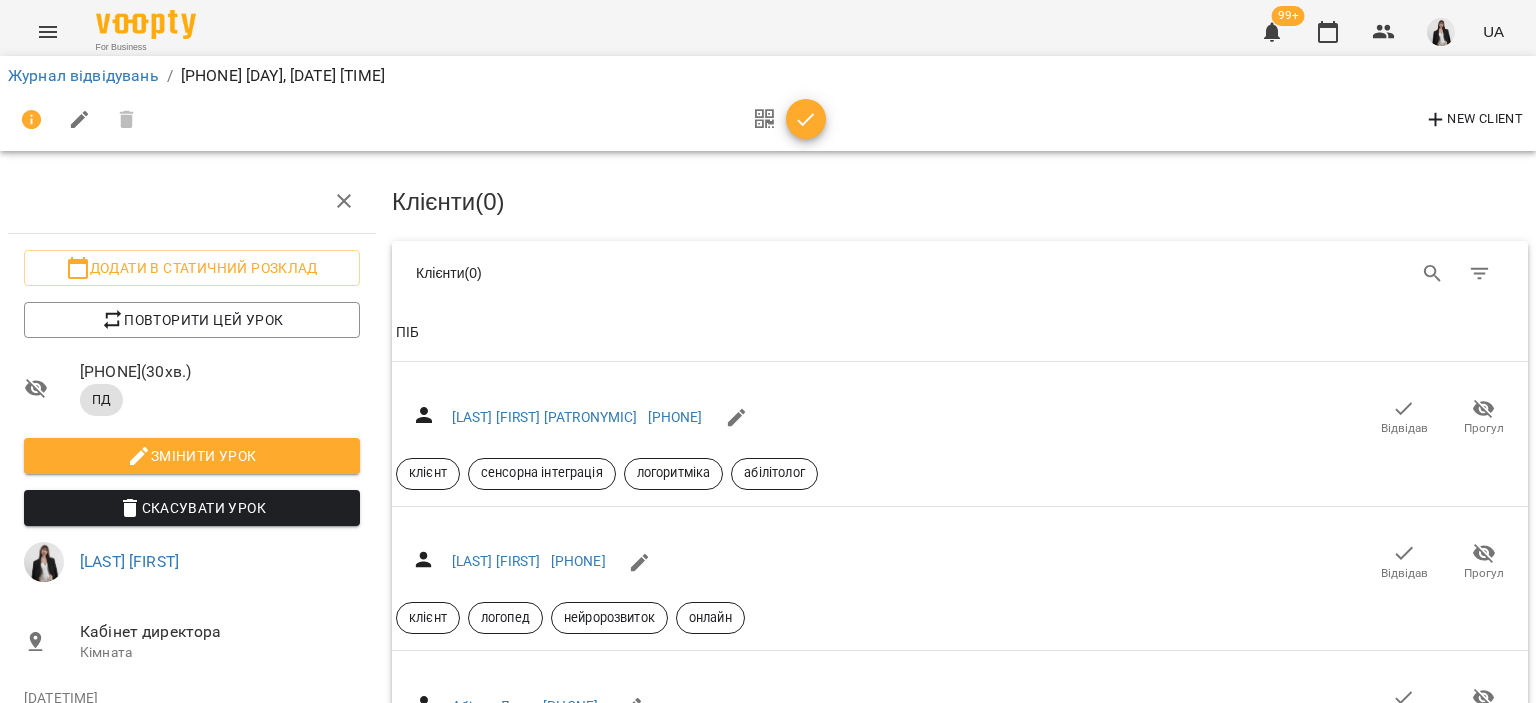 scroll, scrollTop: 14088, scrollLeft: 0, axis: vertical 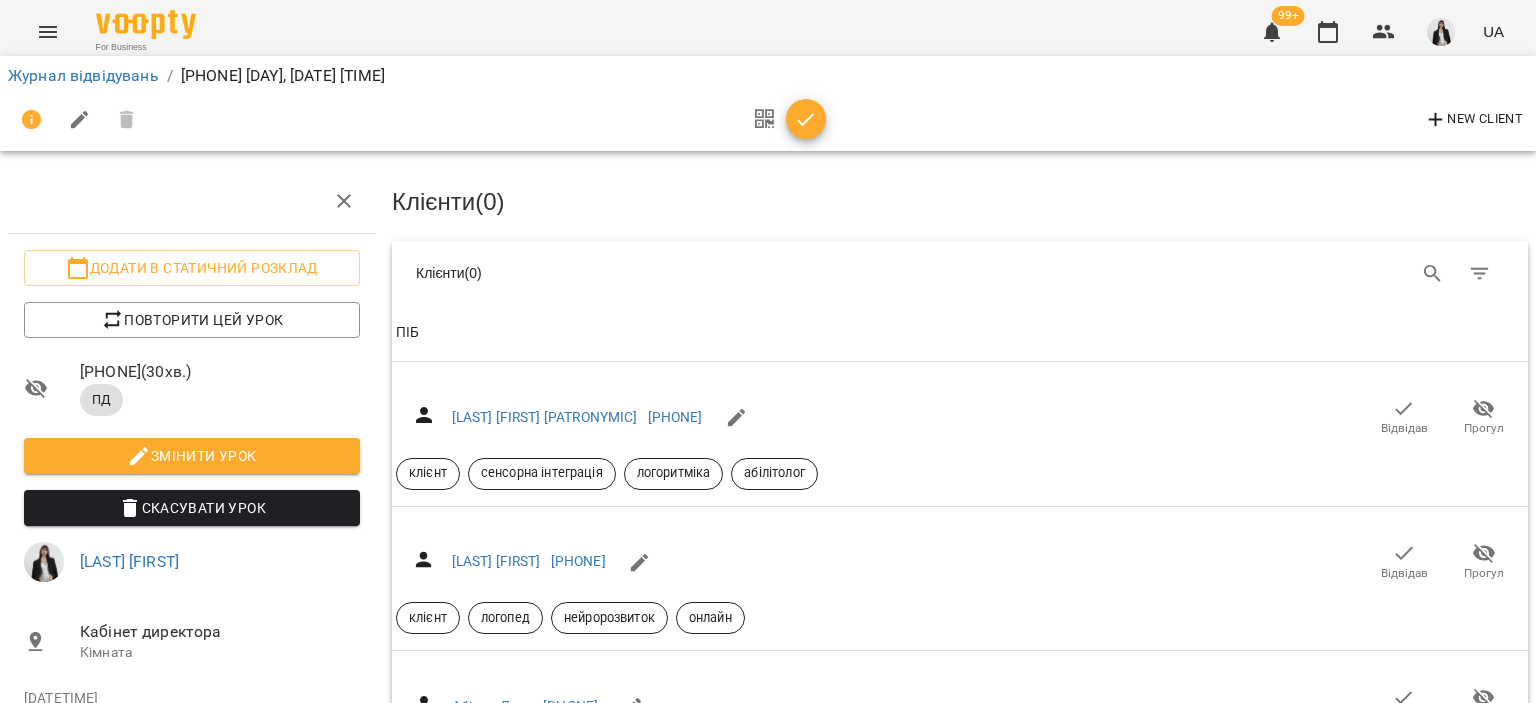 click 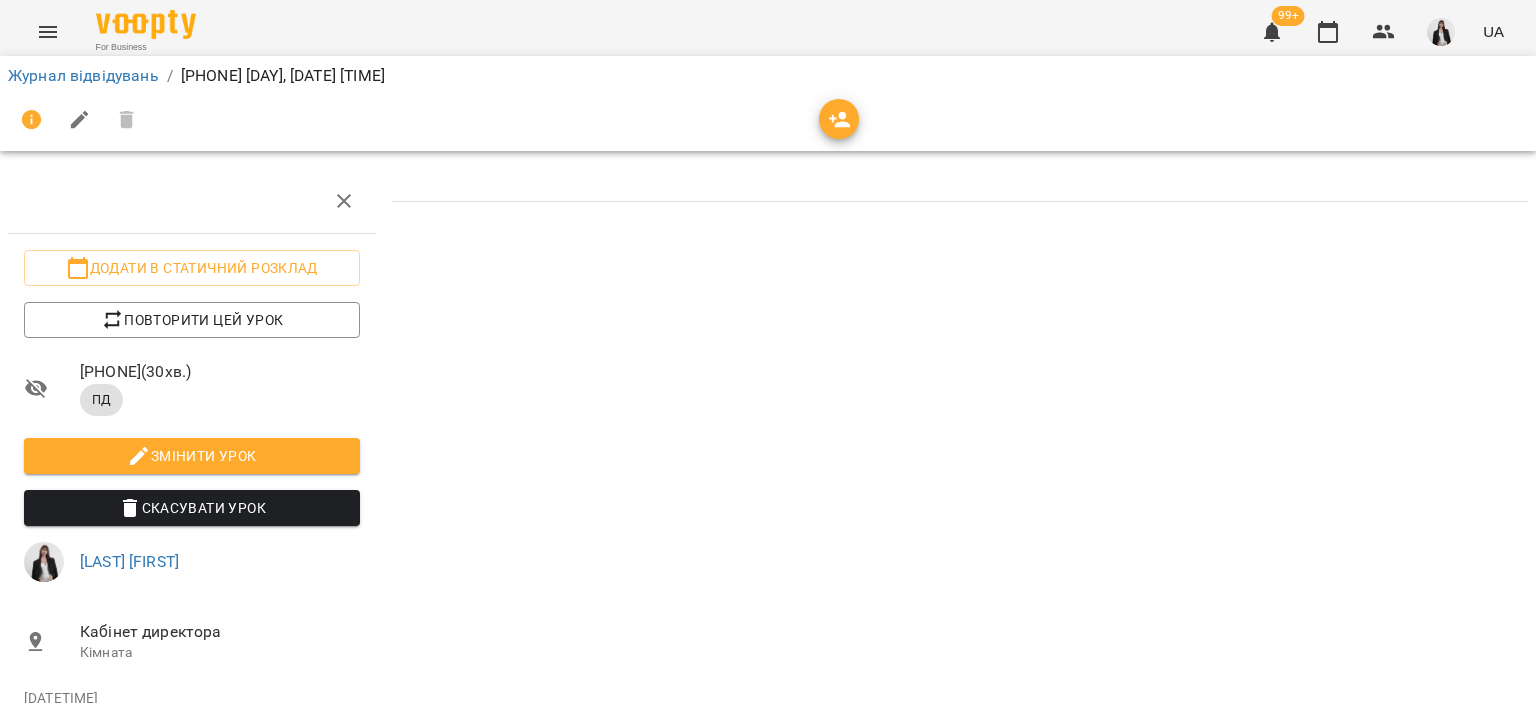scroll, scrollTop: 64, scrollLeft: 0, axis: vertical 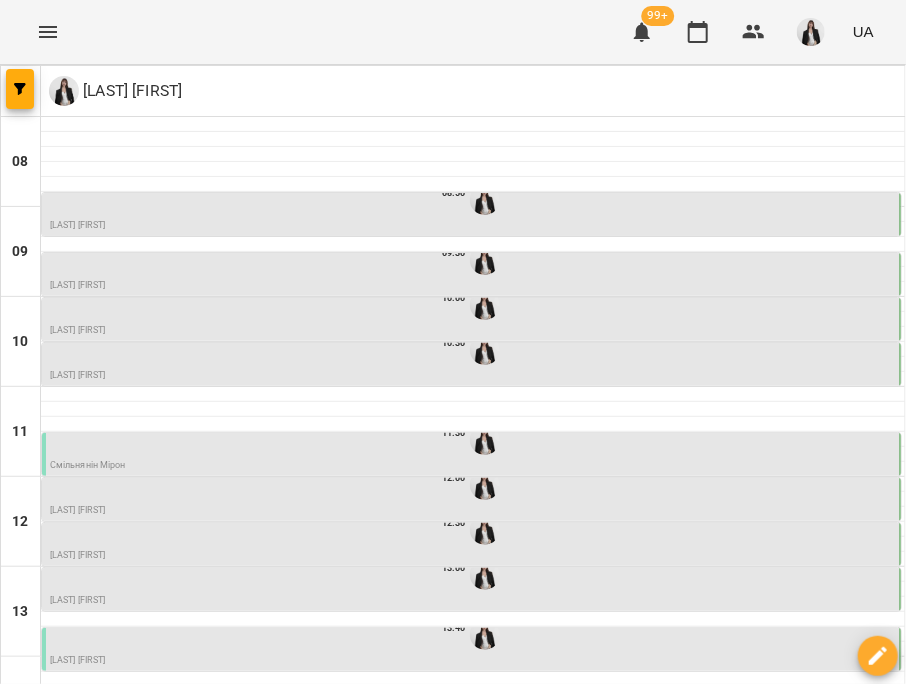 click on "0" at bounding box center (473, 736) 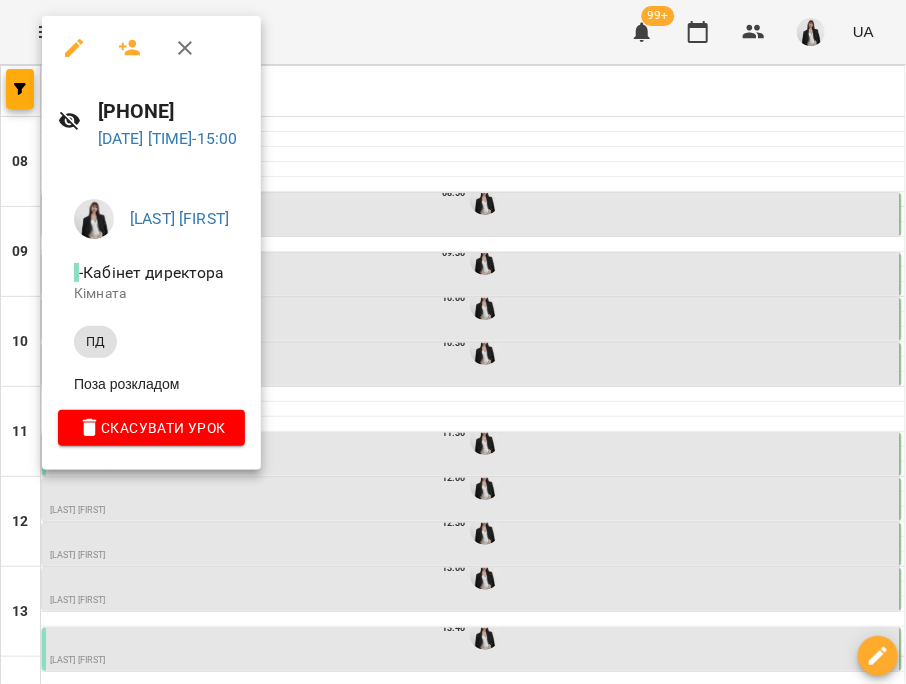 click at bounding box center (453, 342) 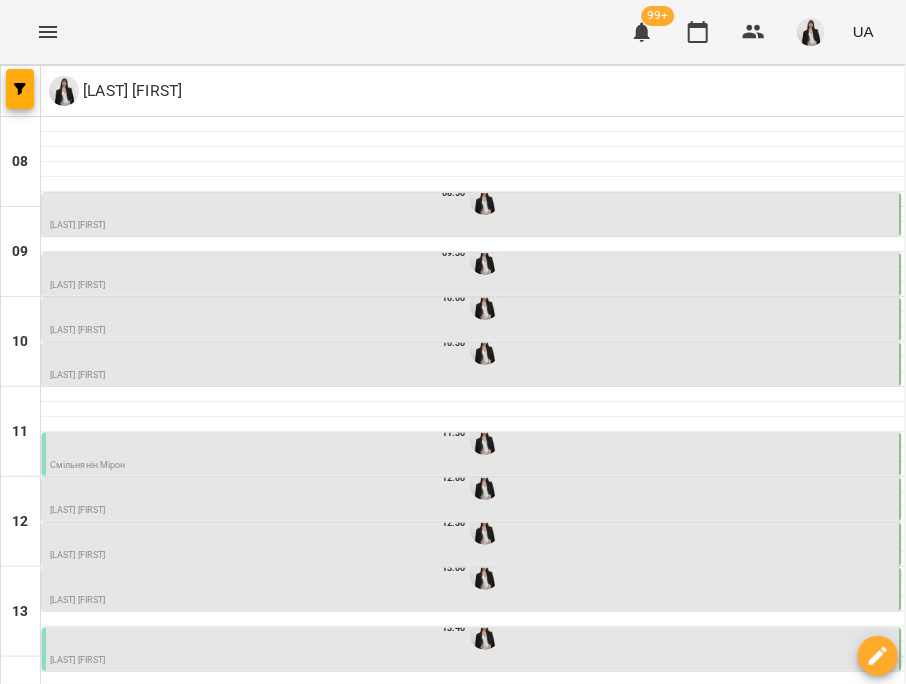 scroll, scrollTop: 0, scrollLeft: 0, axis: both 